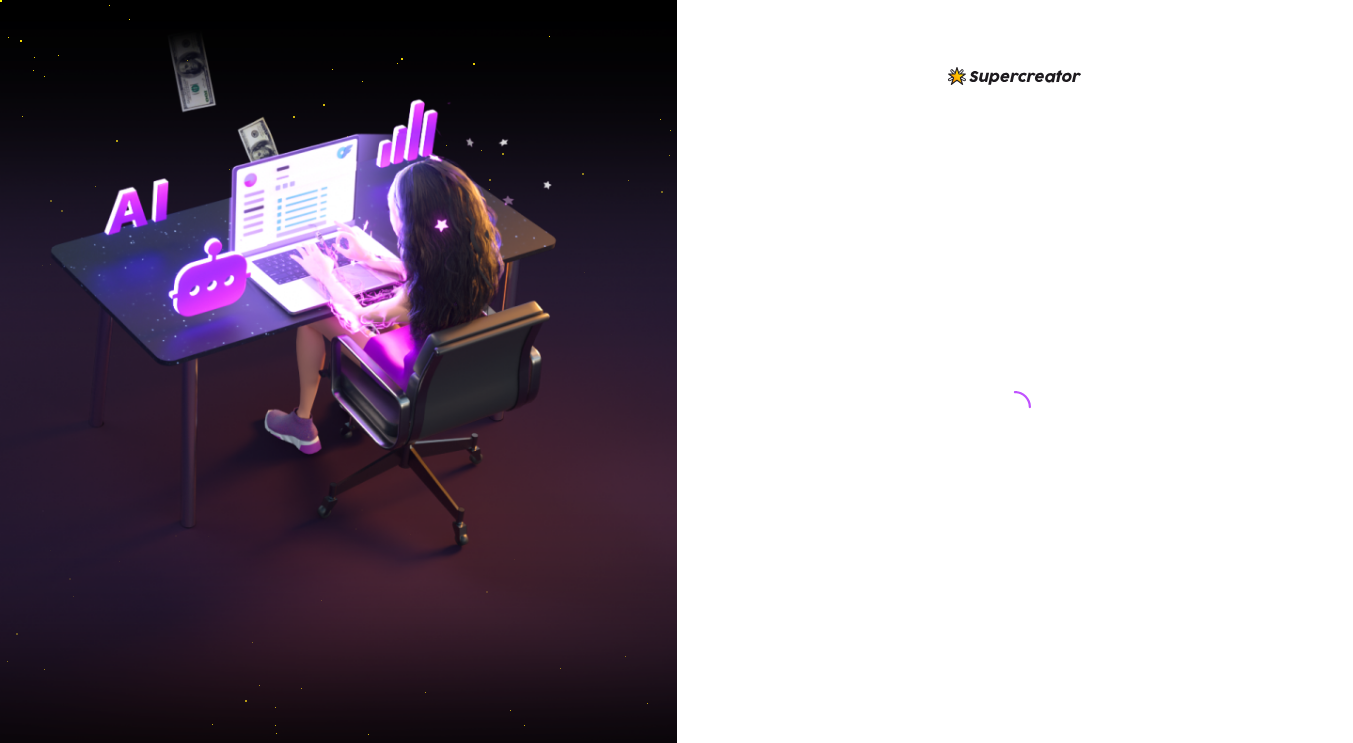 scroll, scrollTop: 0, scrollLeft: 0, axis: both 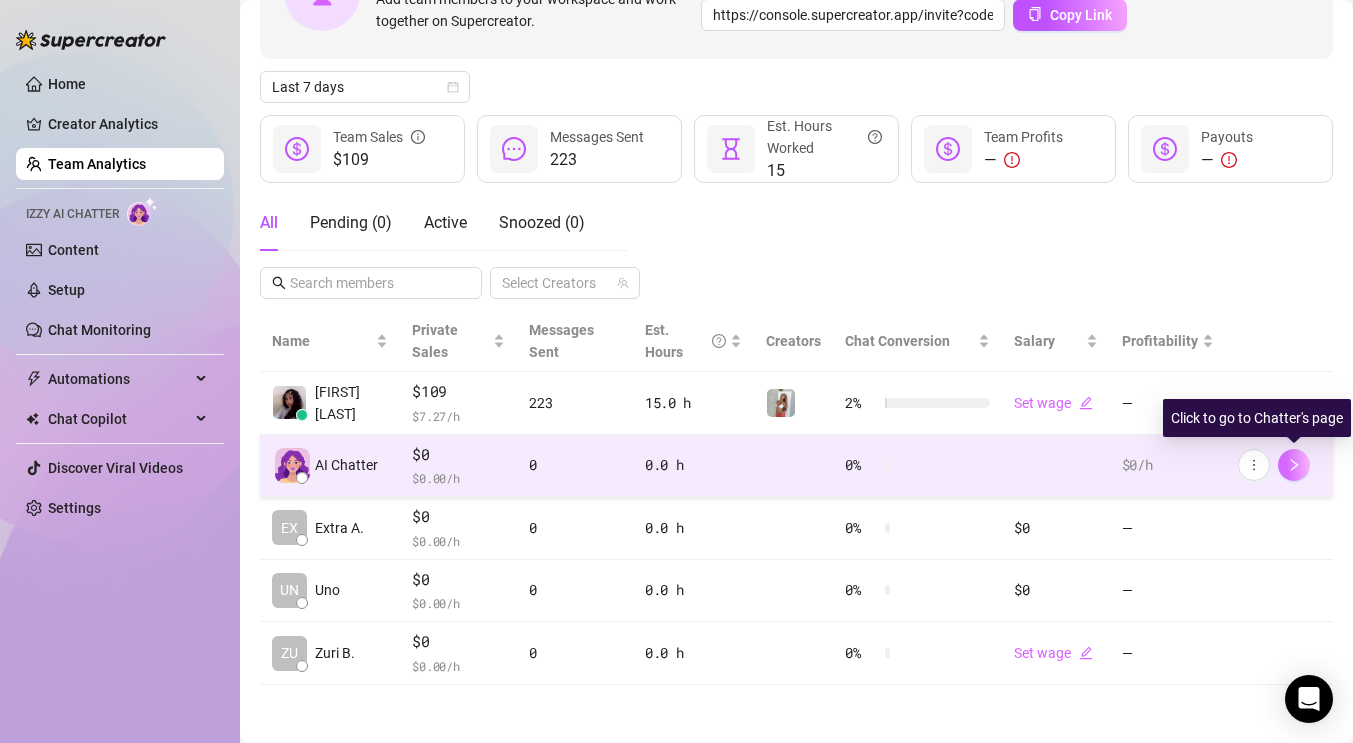 click 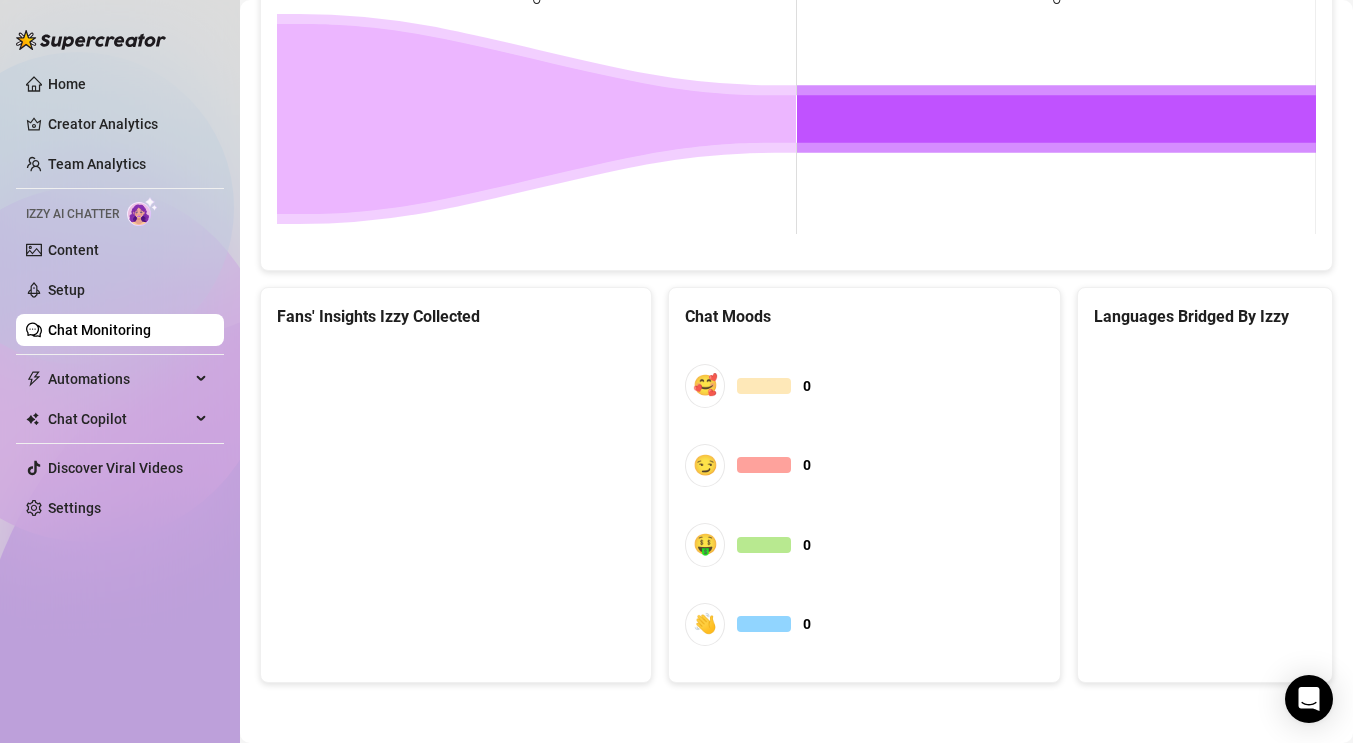 scroll, scrollTop: 1053, scrollLeft: 0, axis: vertical 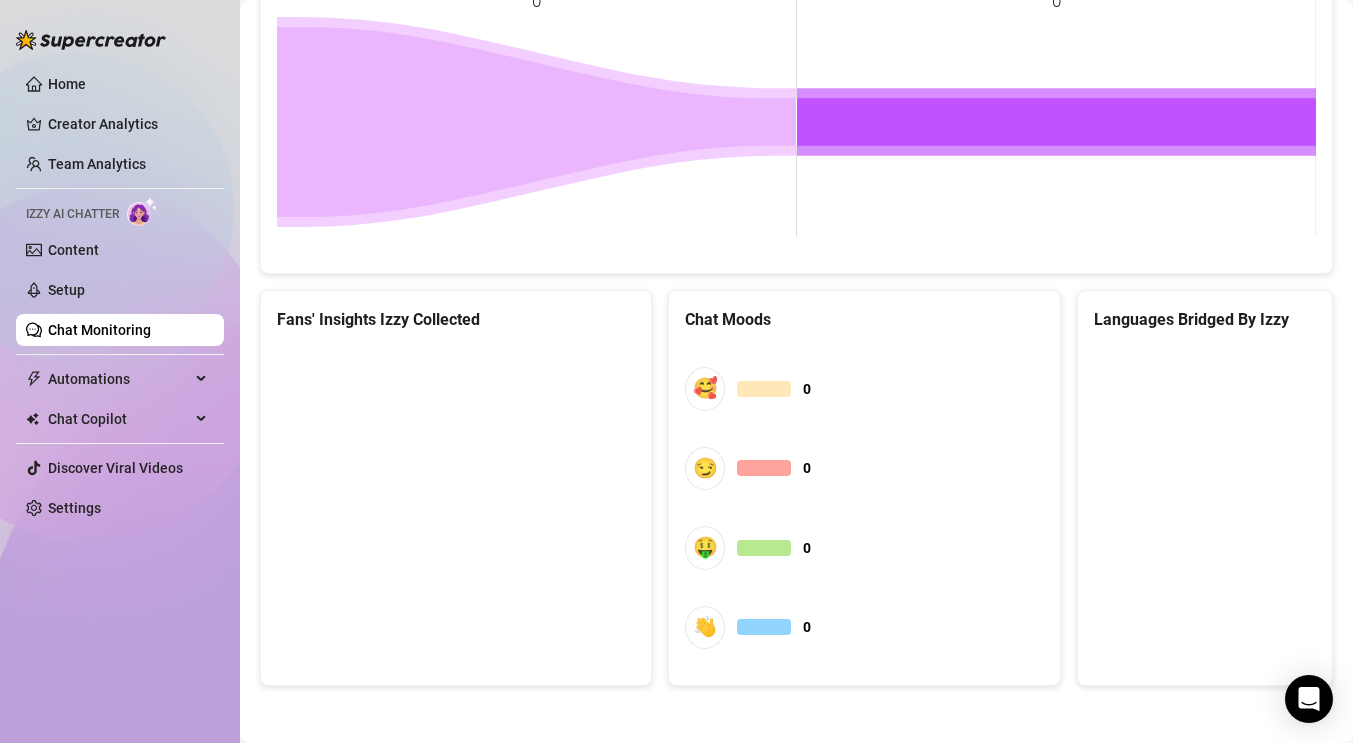 click on "Fans' Insights Izzy Collected" at bounding box center (456, 319) 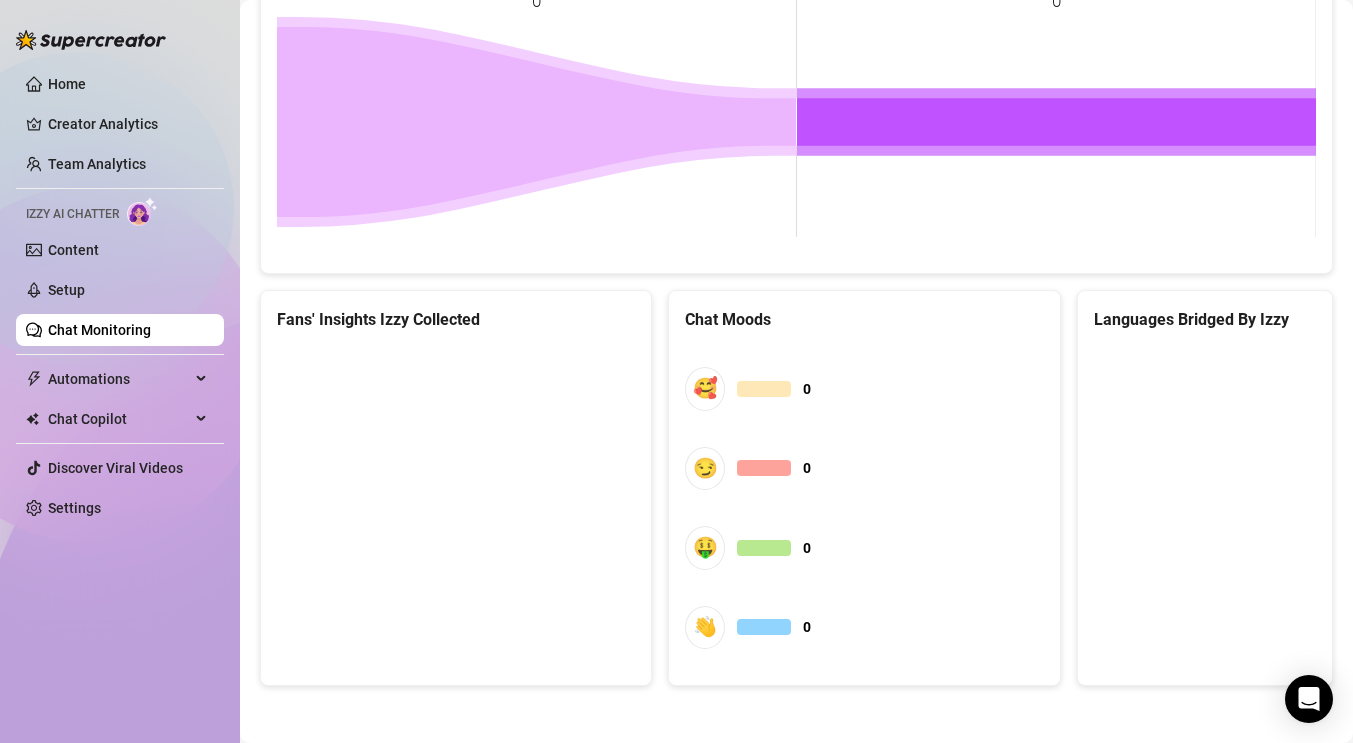 click at bounding box center [456, 497] 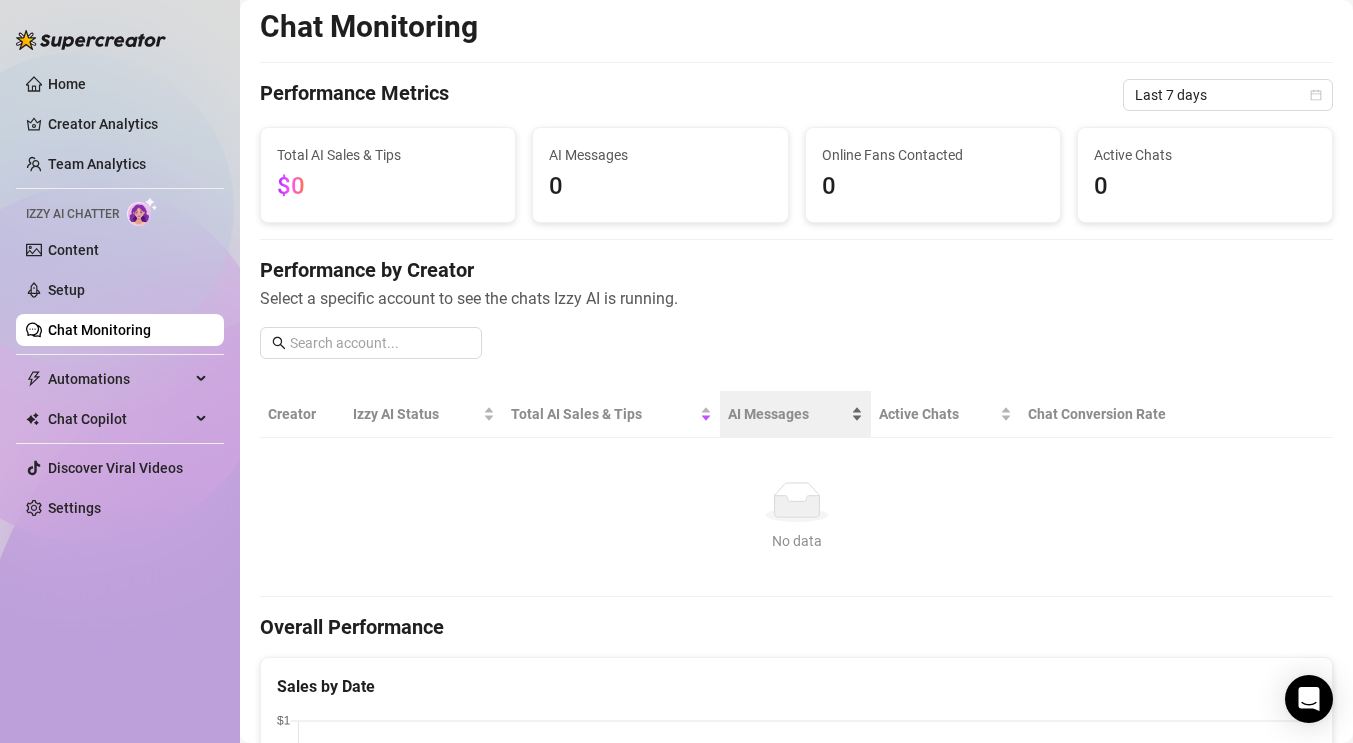scroll, scrollTop: 0, scrollLeft: 0, axis: both 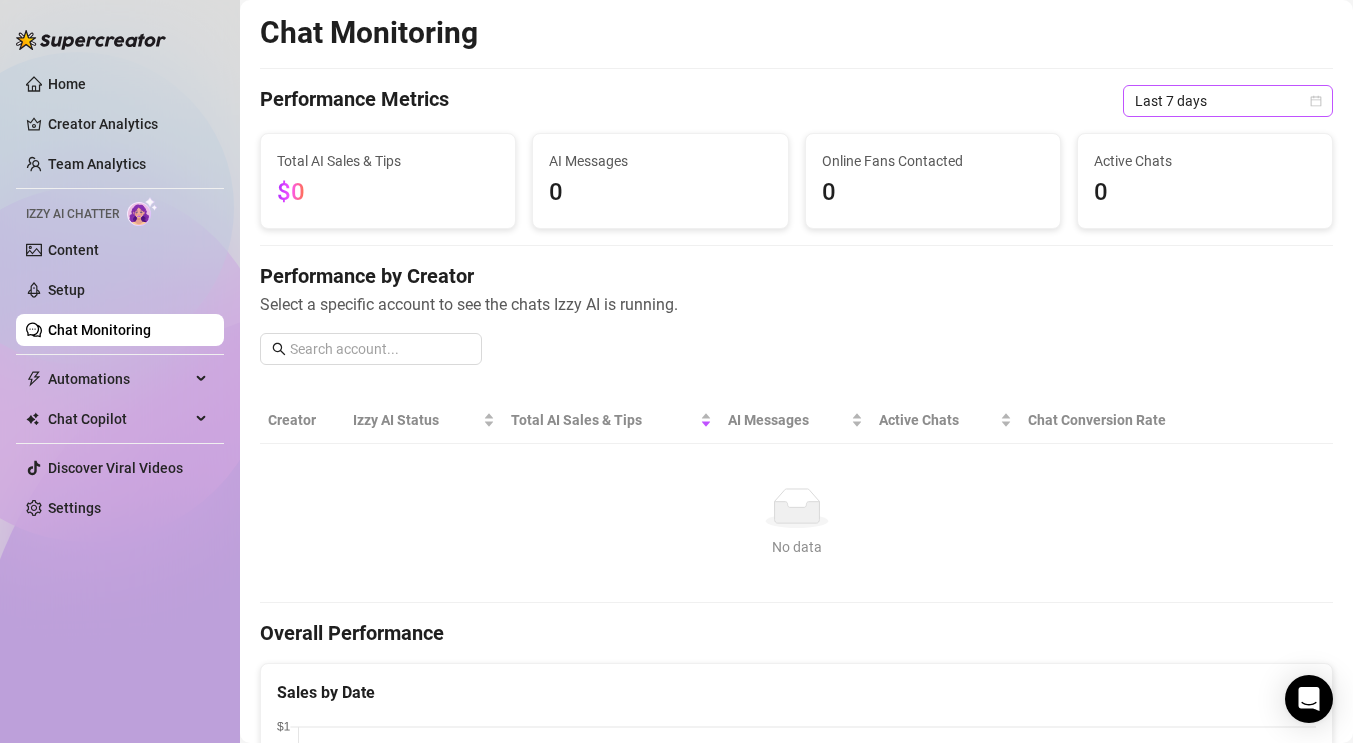 click on "Last 7 days" at bounding box center [1228, 101] 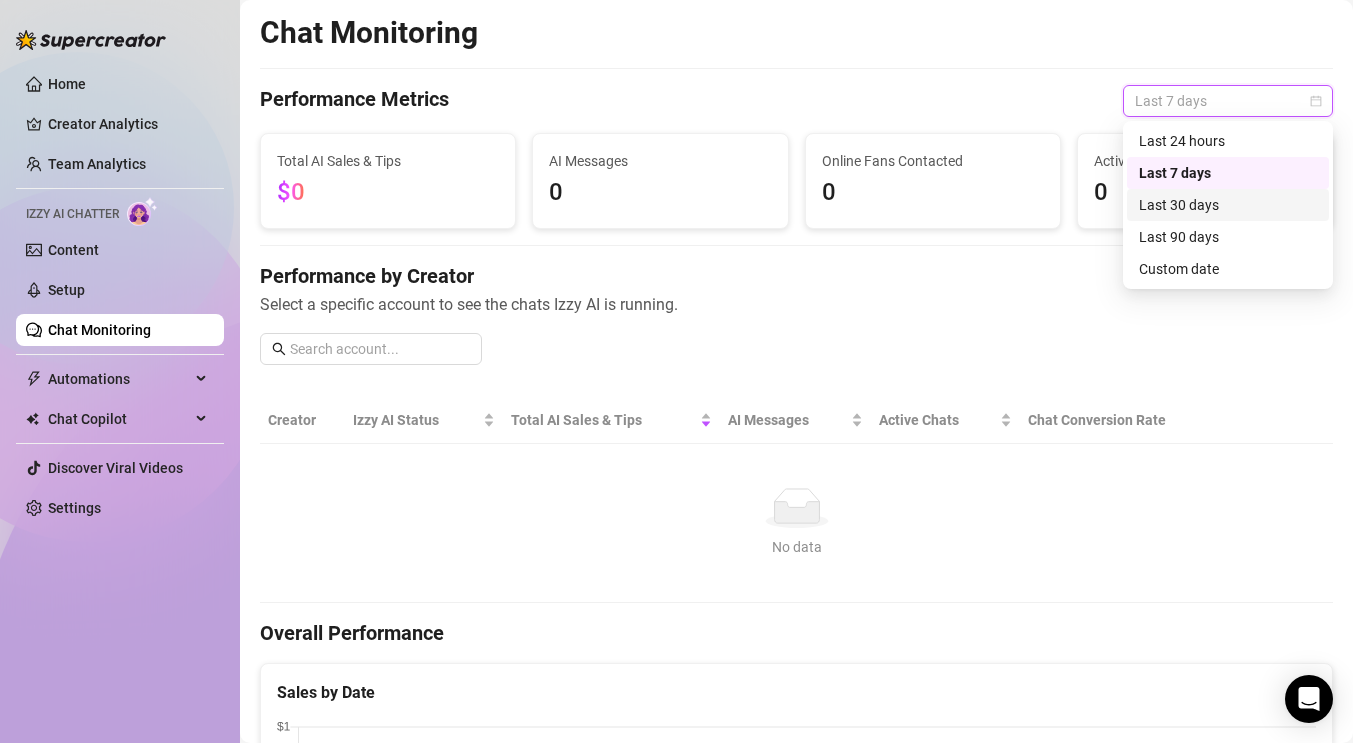 click on "Last 30 days" at bounding box center (1228, 205) 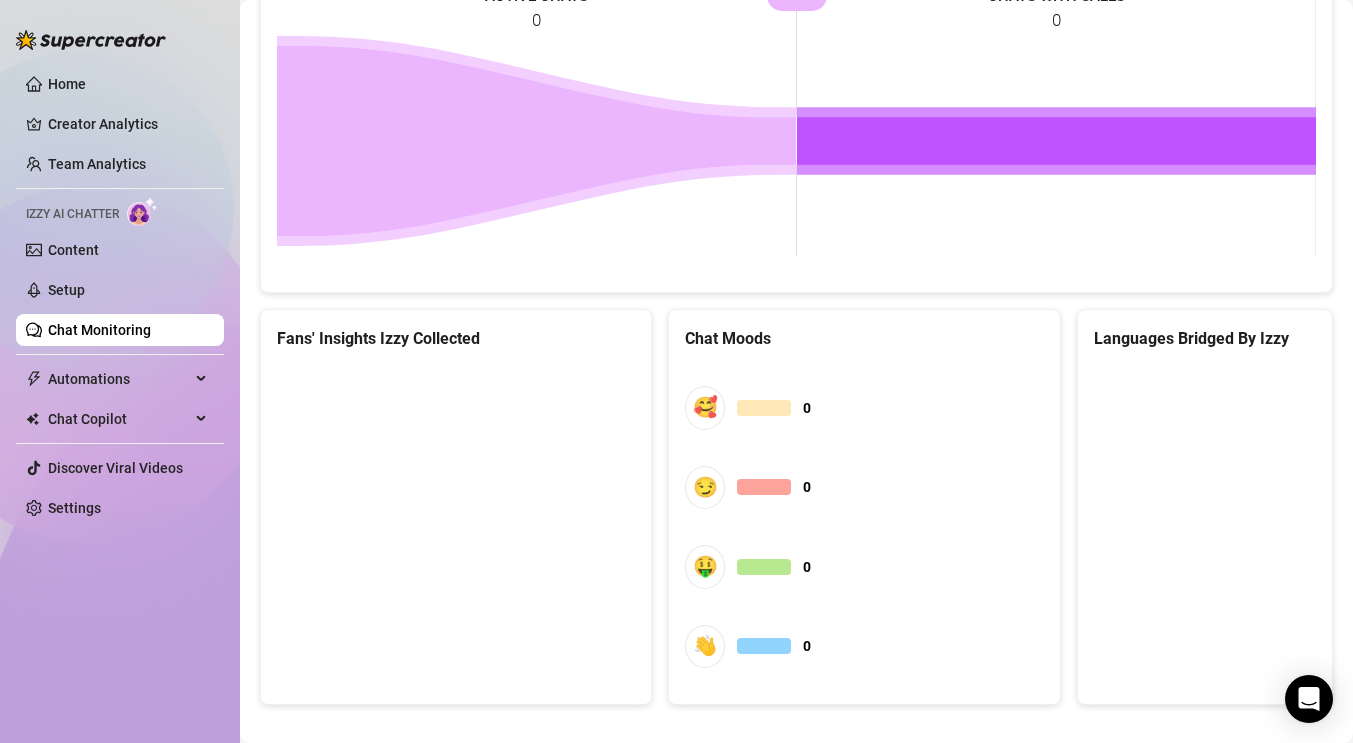 scroll, scrollTop: 0, scrollLeft: 0, axis: both 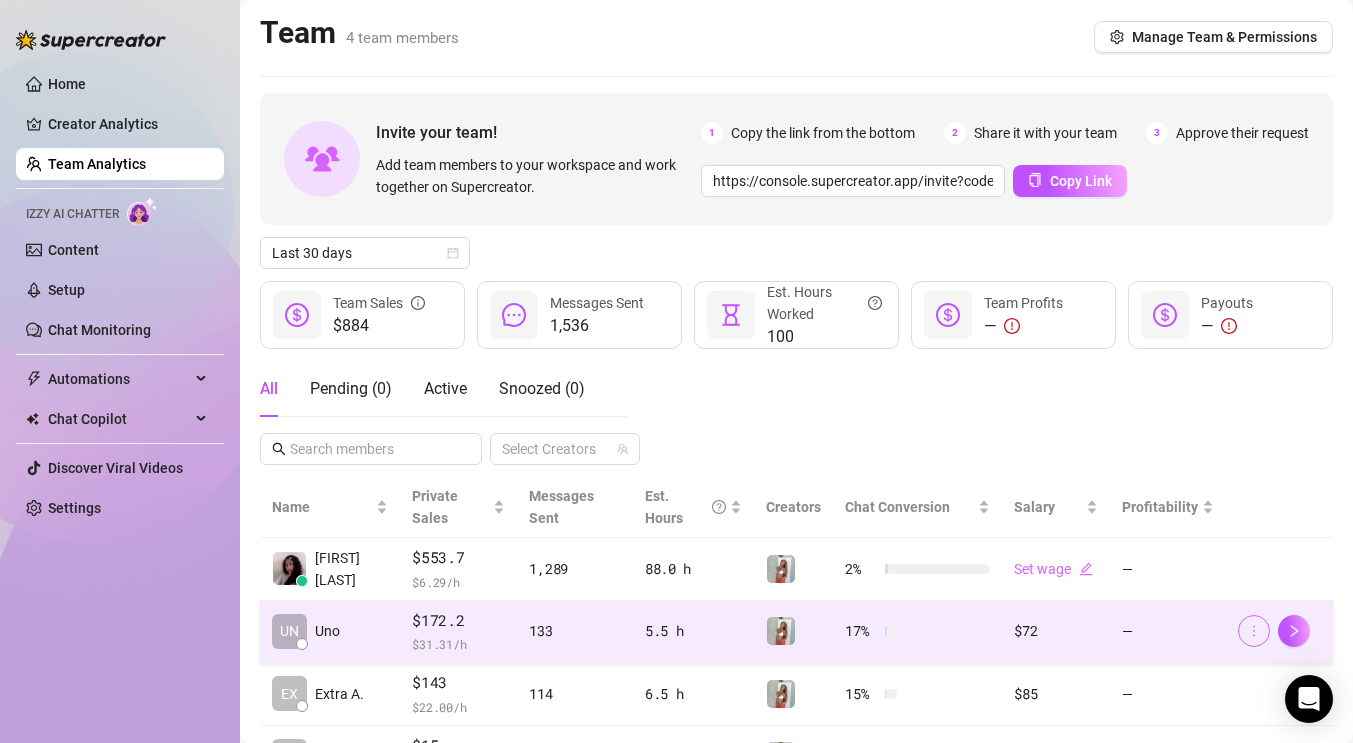 click 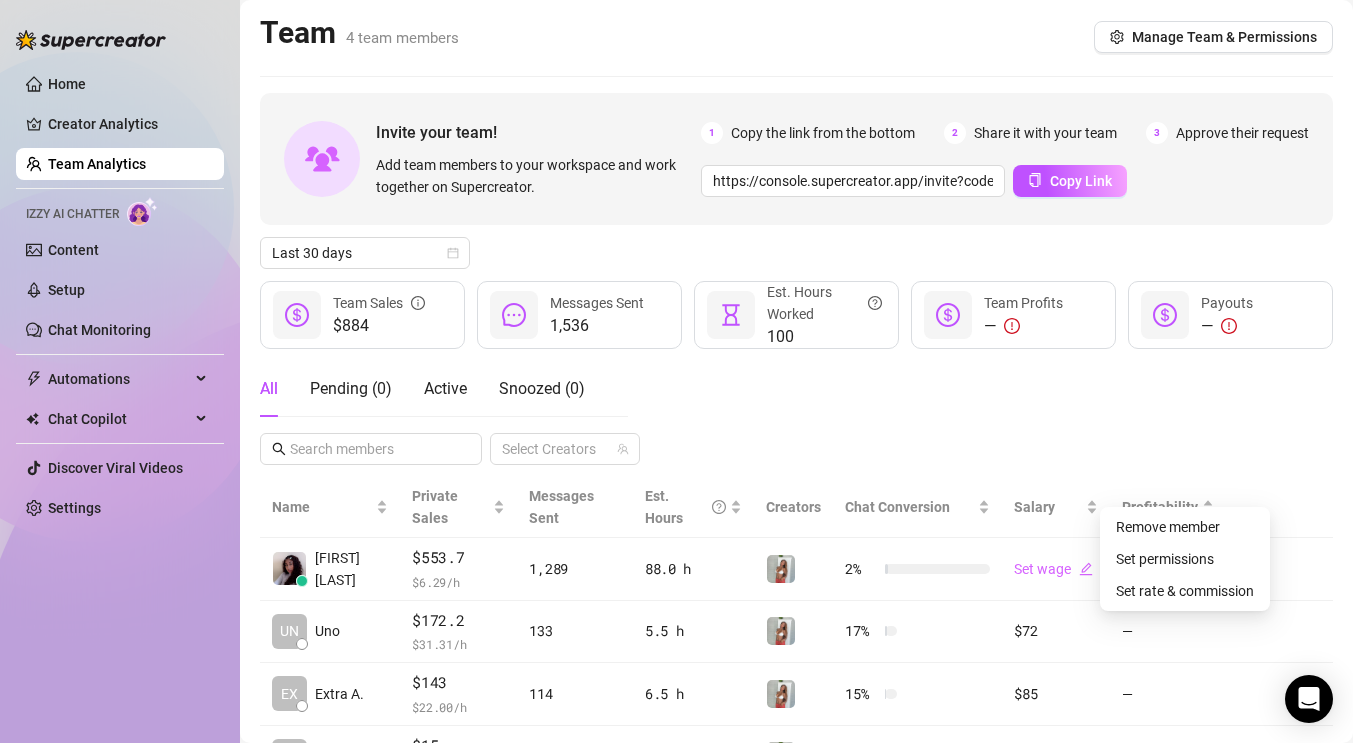 click on "All Pending ( 0 ) Active Snoozed ( 0 )   Select Creators" at bounding box center (796, 413) 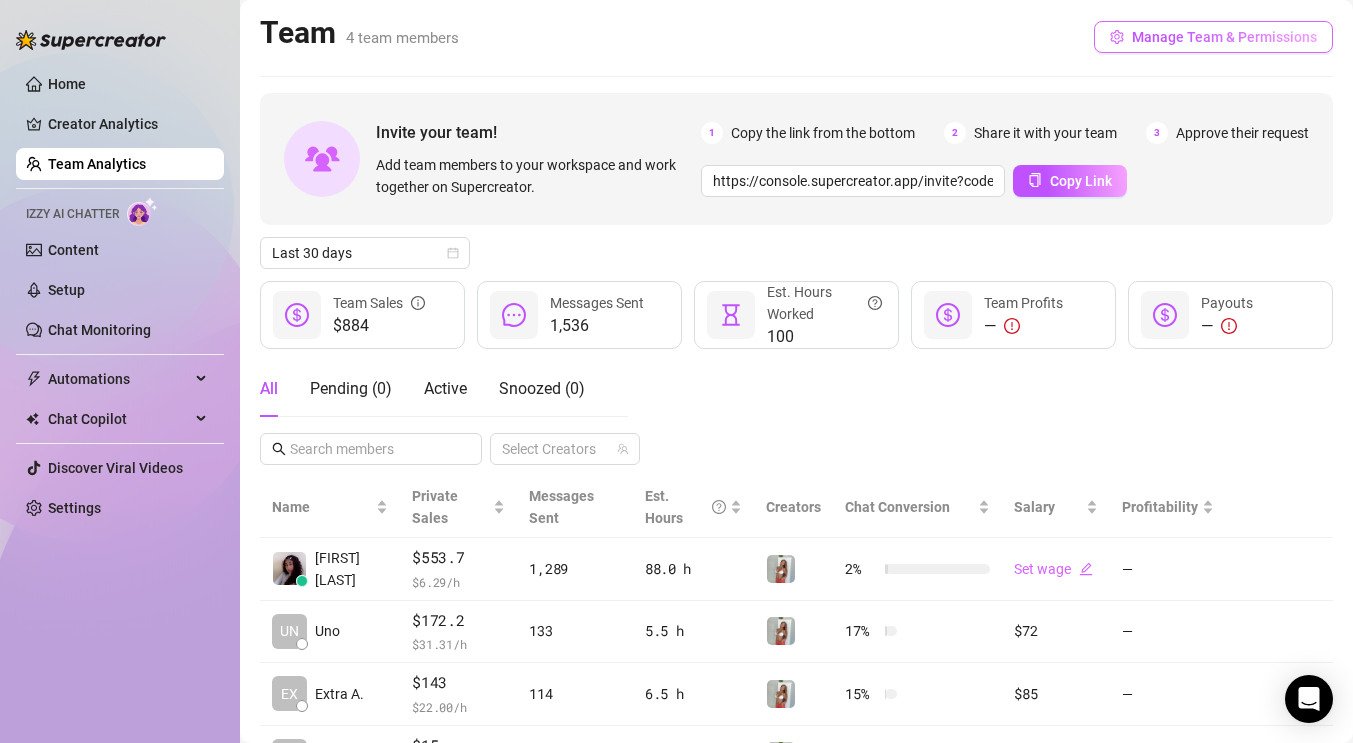 click on "Manage Team & Permissions" at bounding box center [1224, 37] 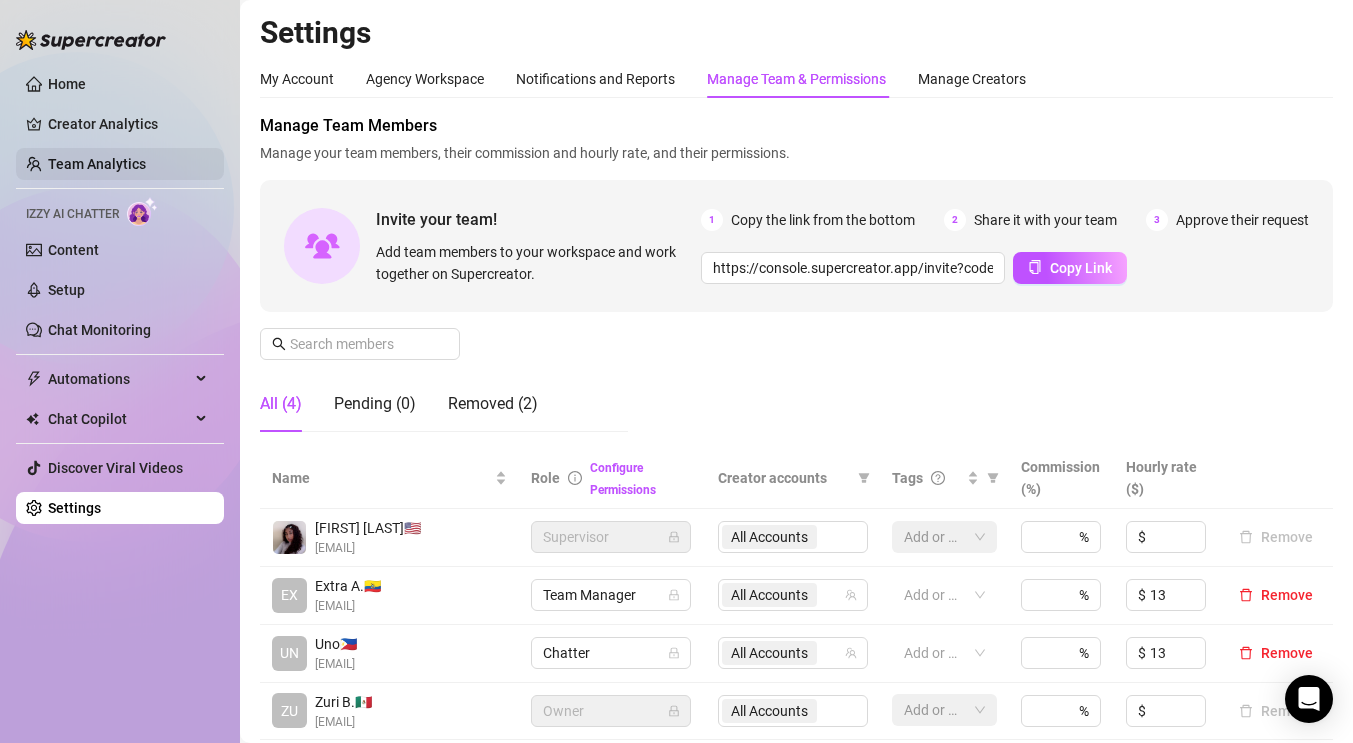 click on "Team Analytics" at bounding box center [97, 164] 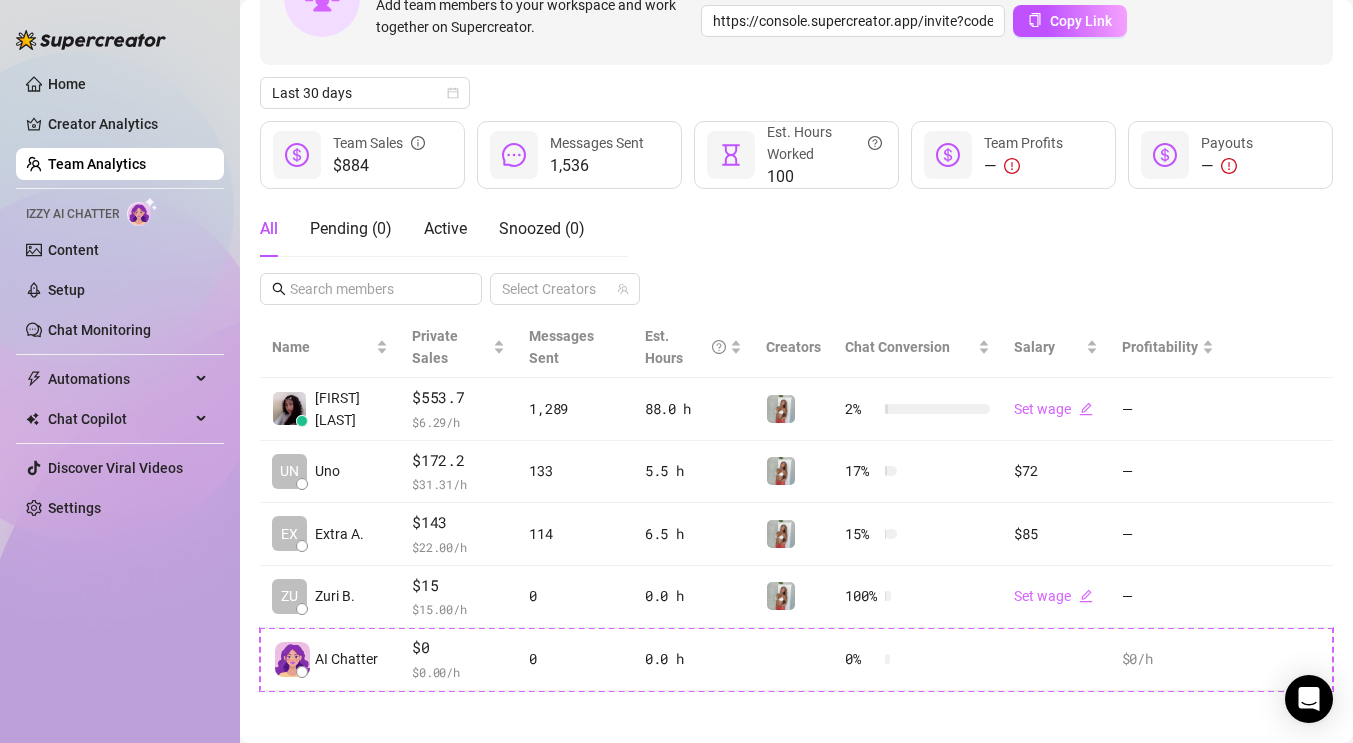 scroll, scrollTop: 168, scrollLeft: 0, axis: vertical 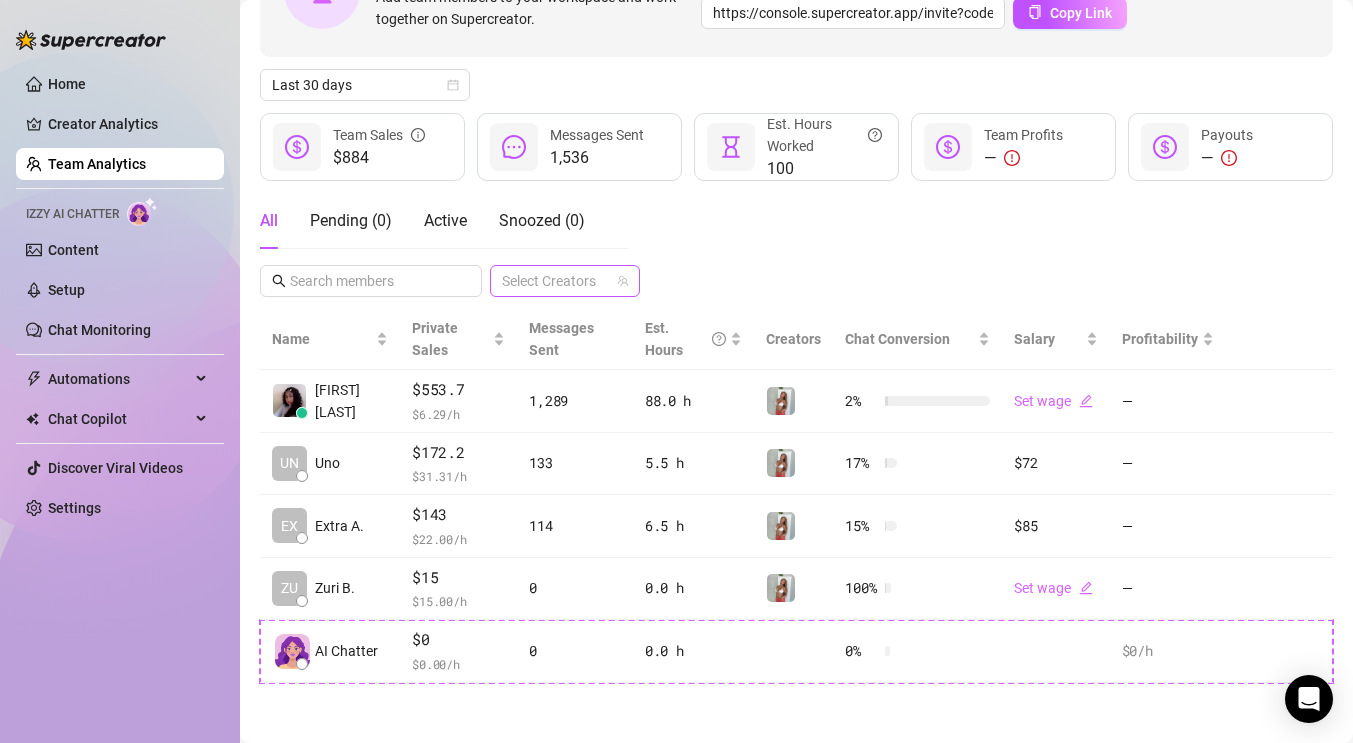 click at bounding box center [554, 281] 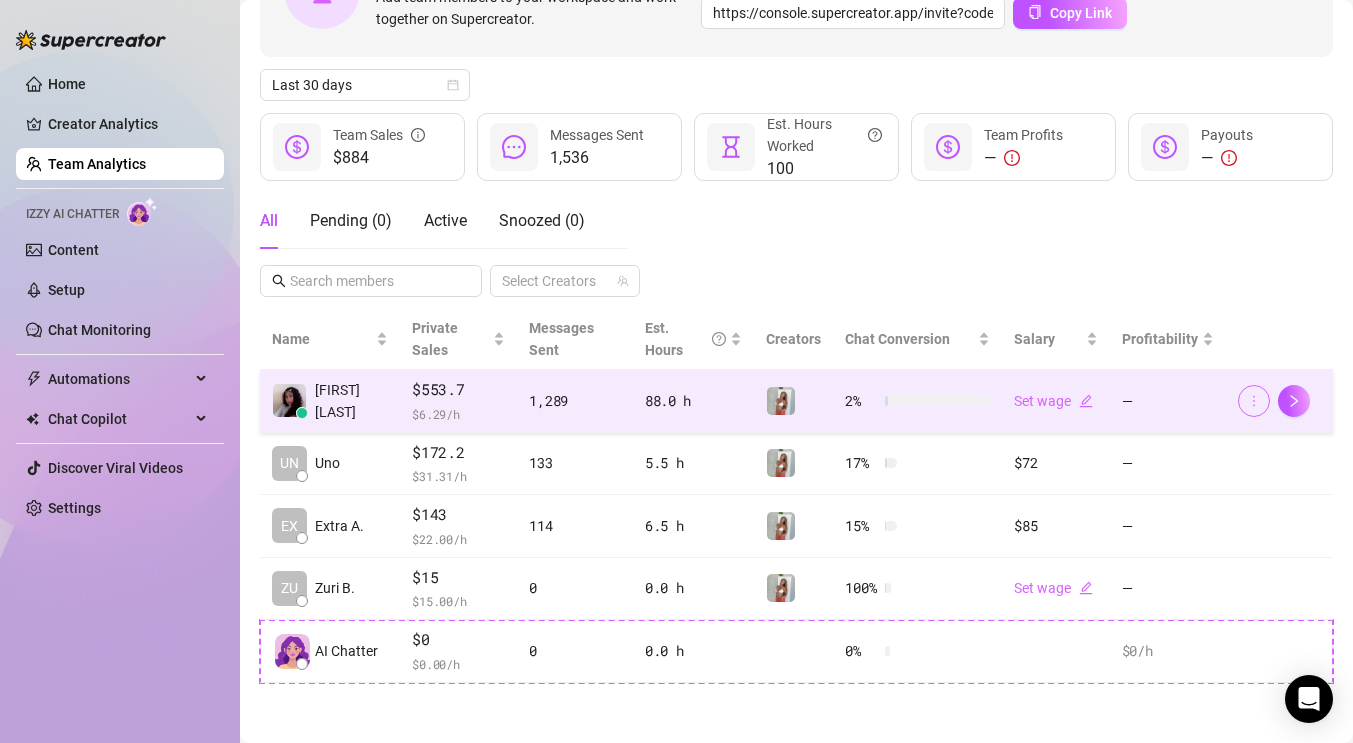click 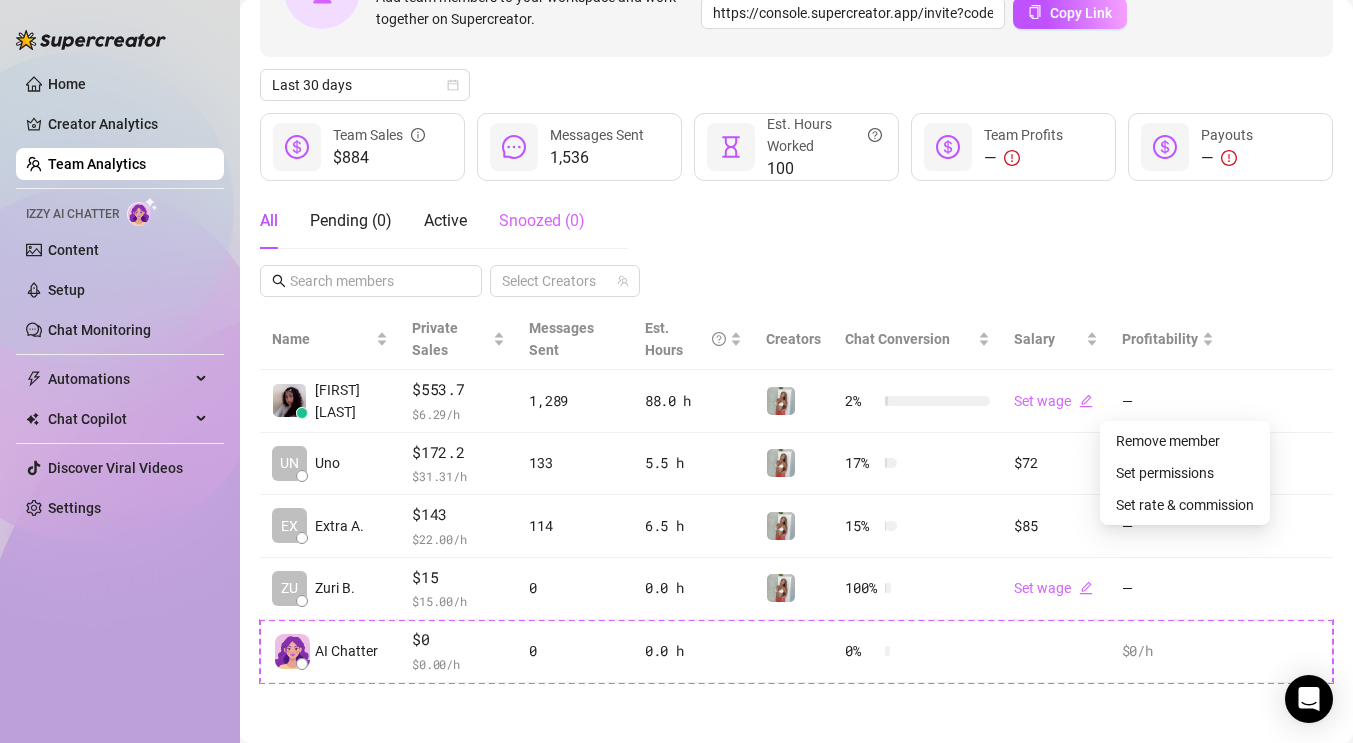 scroll, scrollTop: 0, scrollLeft: 0, axis: both 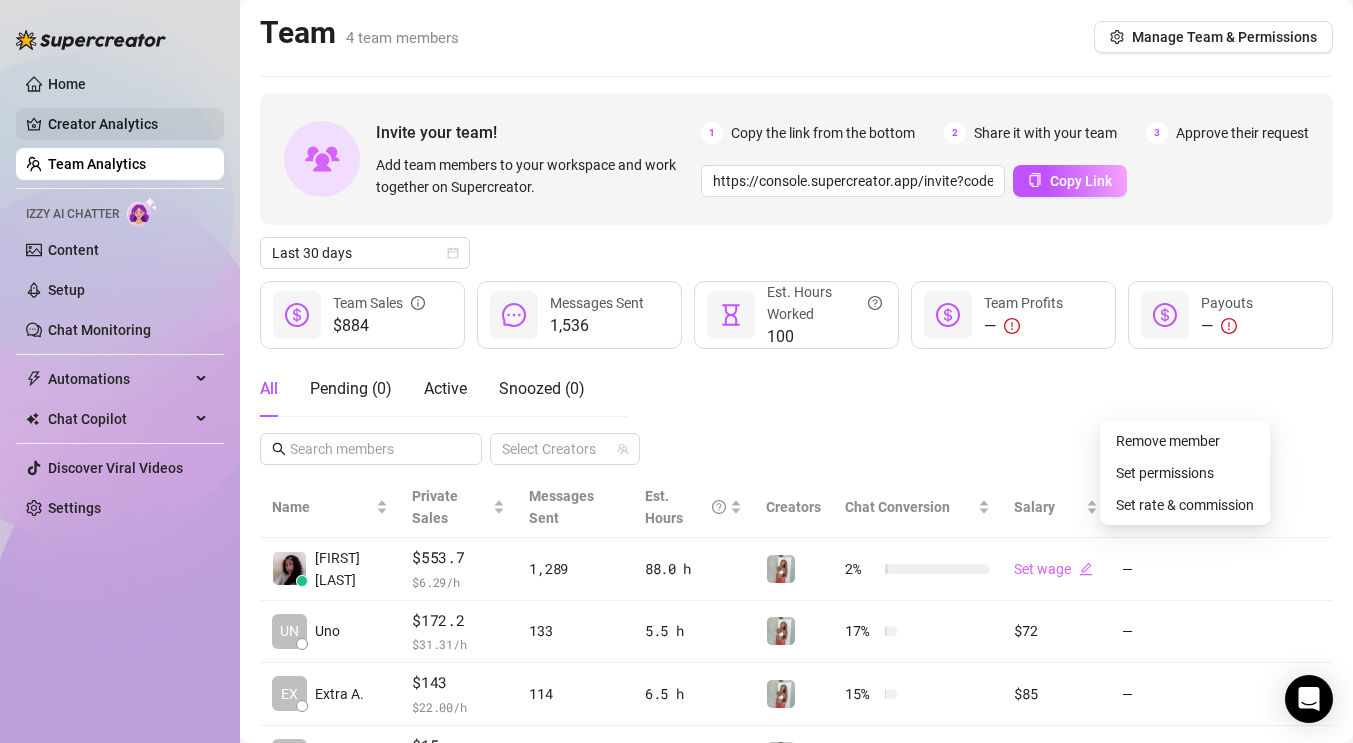 click on "Creator Analytics" at bounding box center [128, 124] 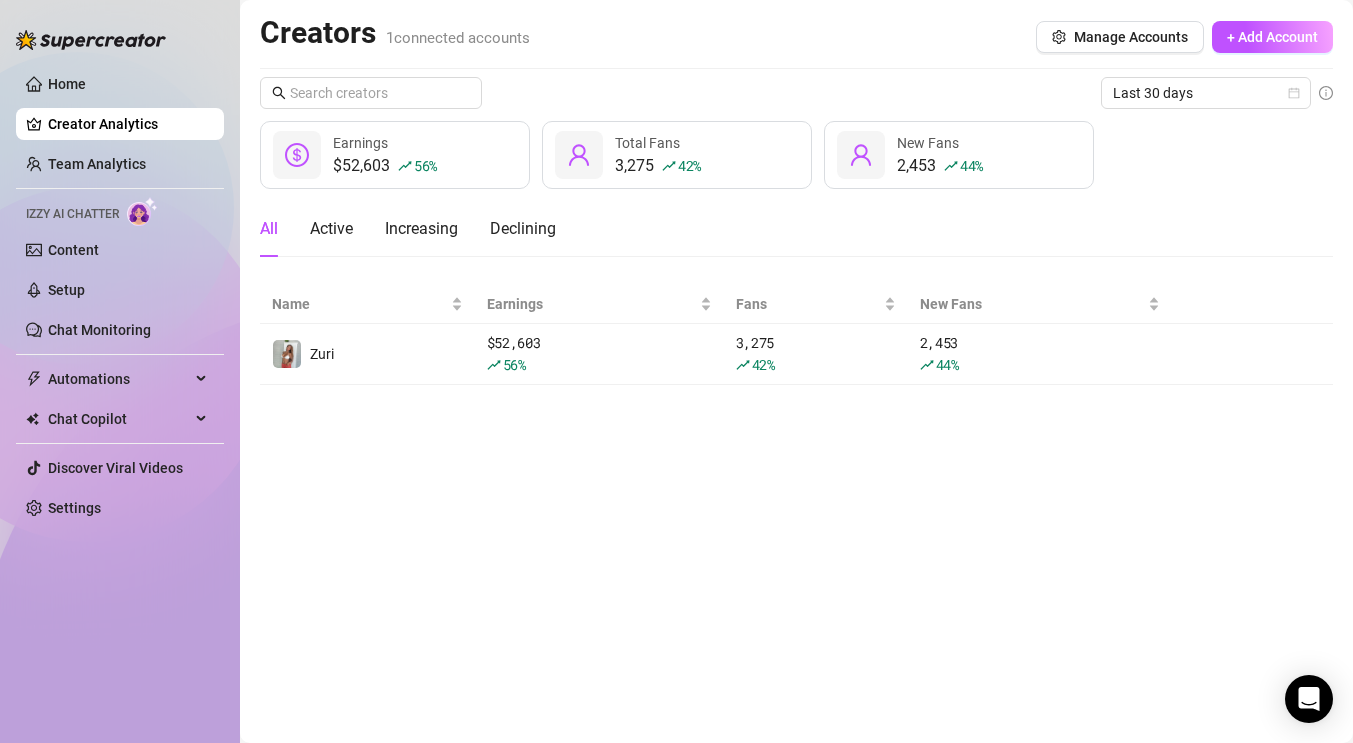 click on "Last 30 days $52,603 56 % Earnings 3,275 42 % Total Fans 2,453 44 % New Fans All Active Increasing Declining Name Earnings Fans New Fans Zuri $ 52,603 56 % 3,275   42 % 2,453   44 %" at bounding box center (796, 231) 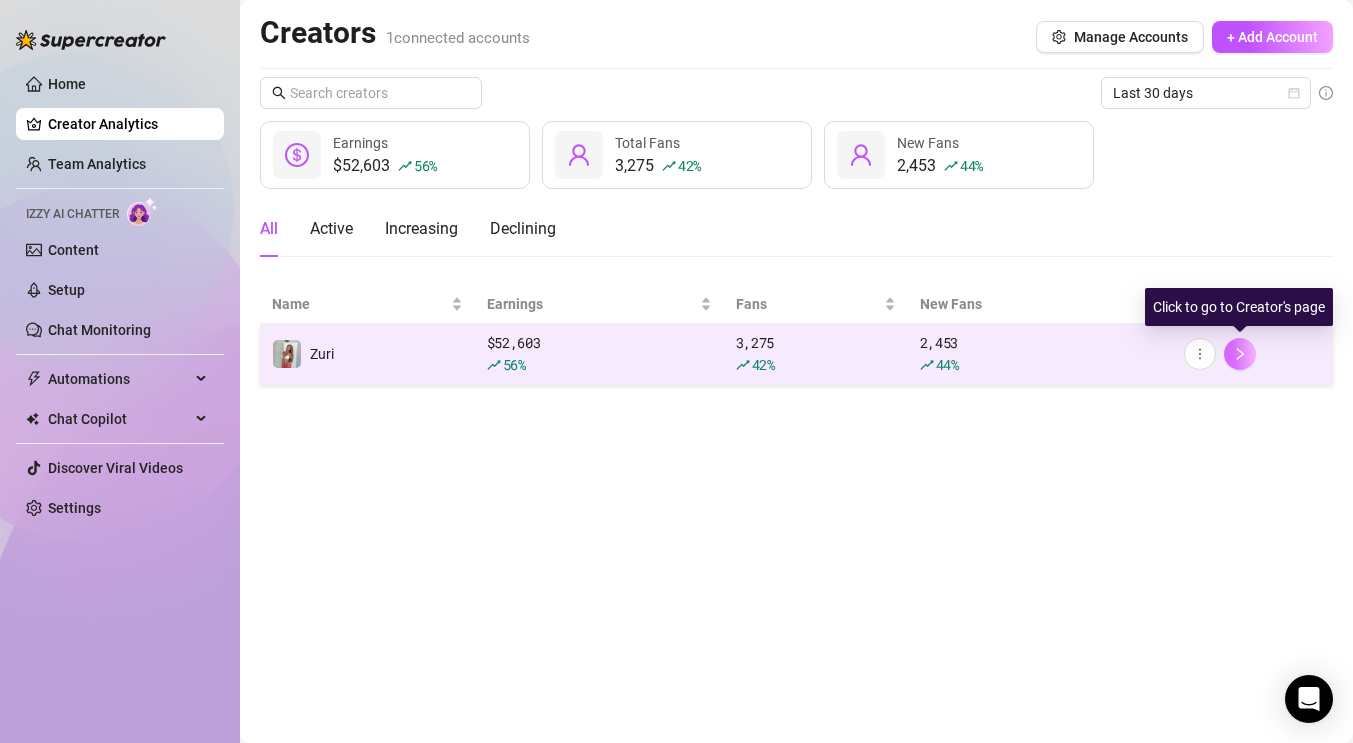 click at bounding box center [1240, 354] 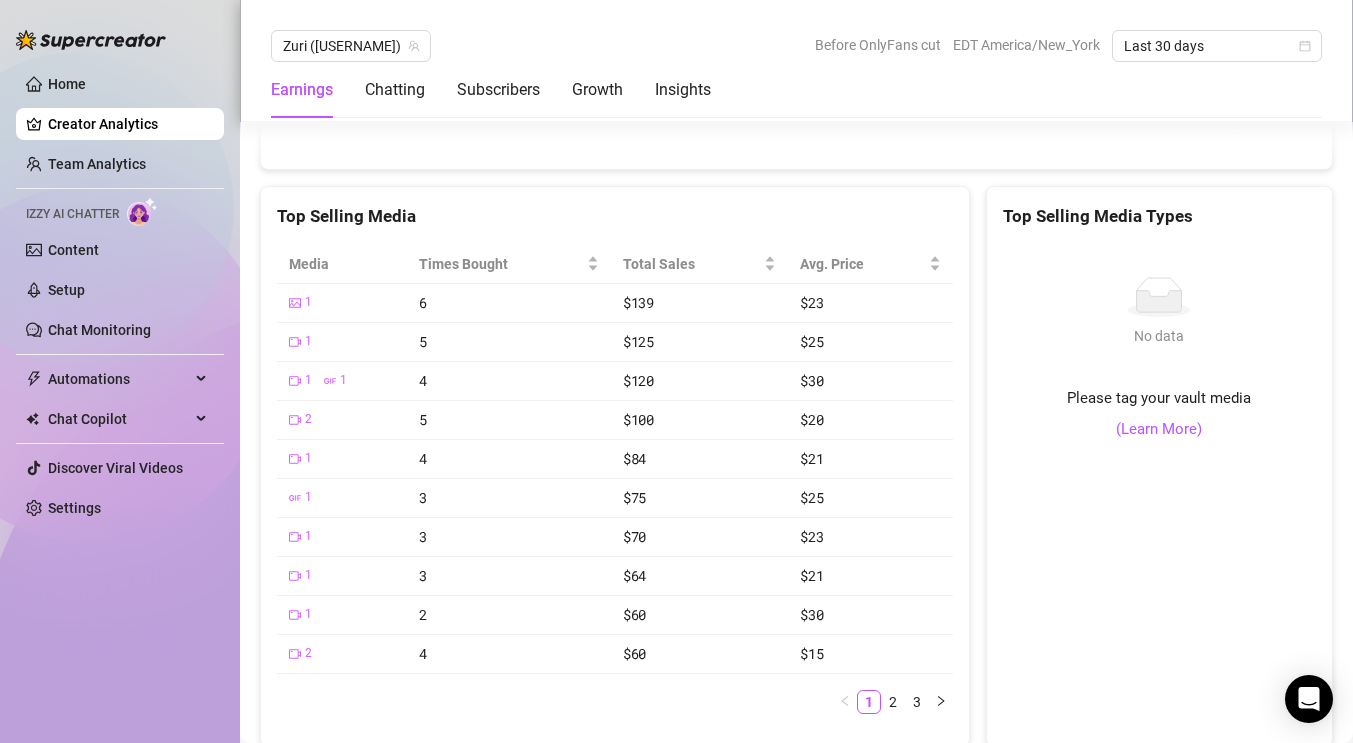 scroll, scrollTop: 3127, scrollLeft: 0, axis: vertical 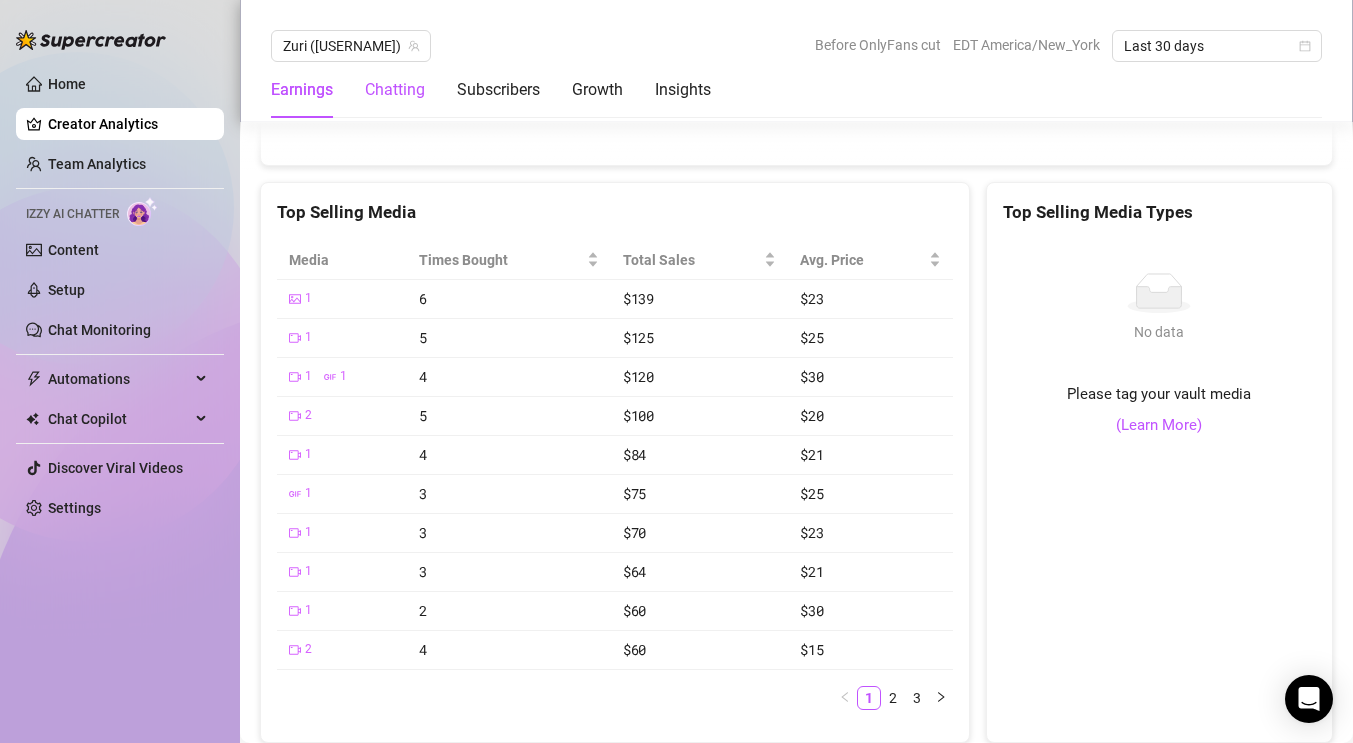 click on "Chatting" at bounding box center (395, 90) 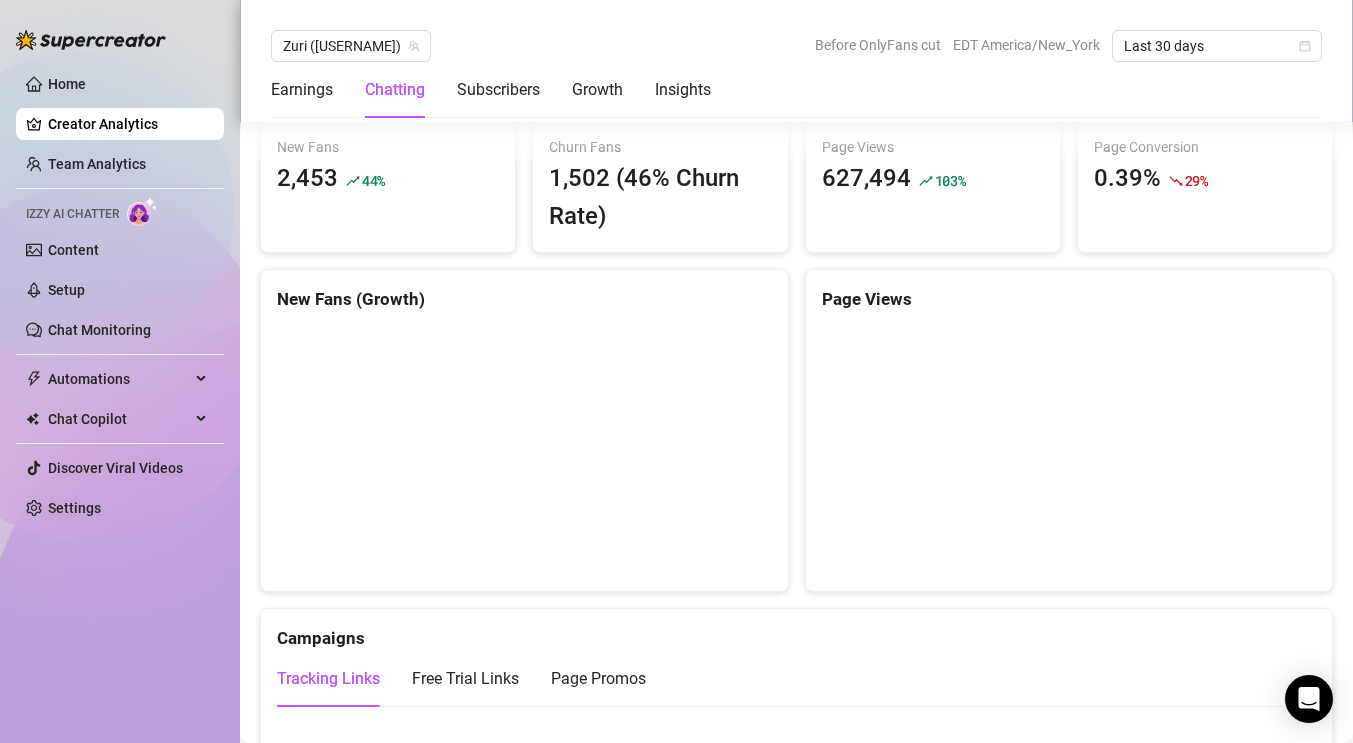 scroll, scrollTop: 1564, scrollLeft: 0, axis: vertical 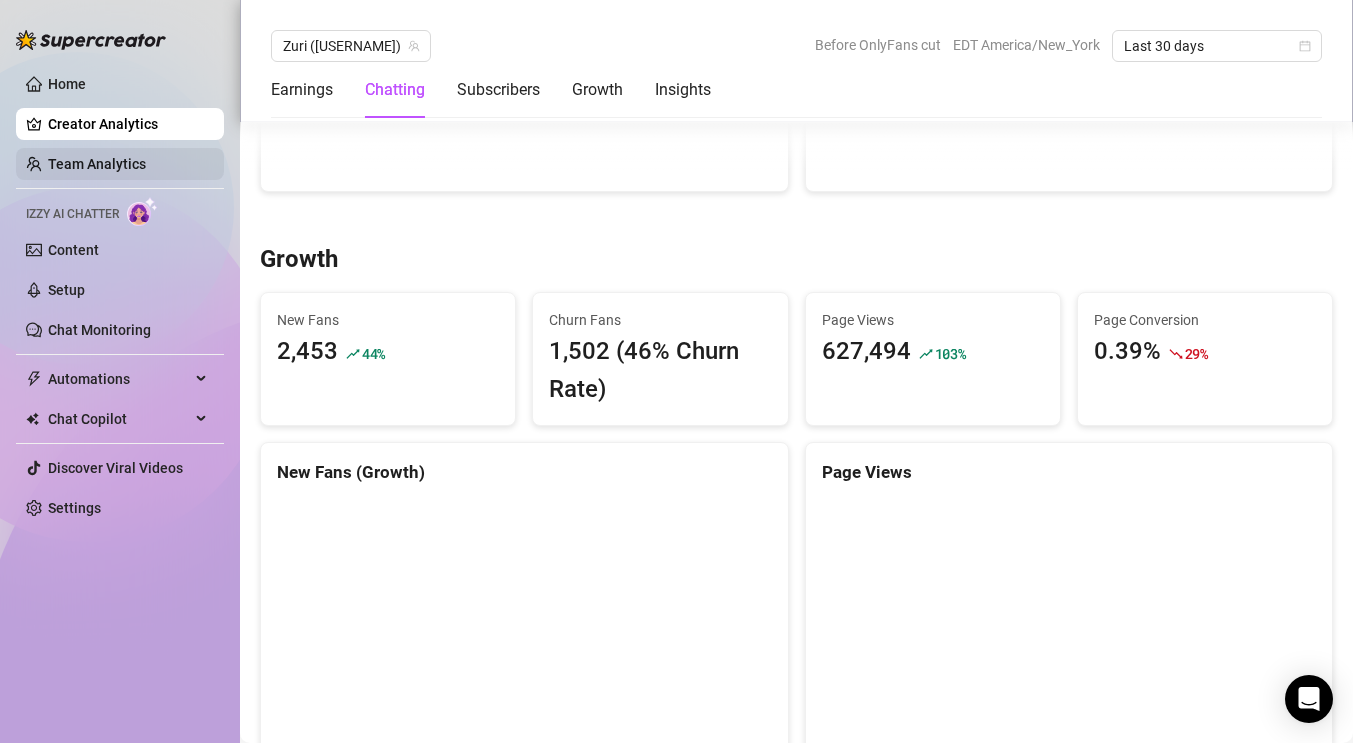 click on "Team Analytics" at bounding box center [97, 164] 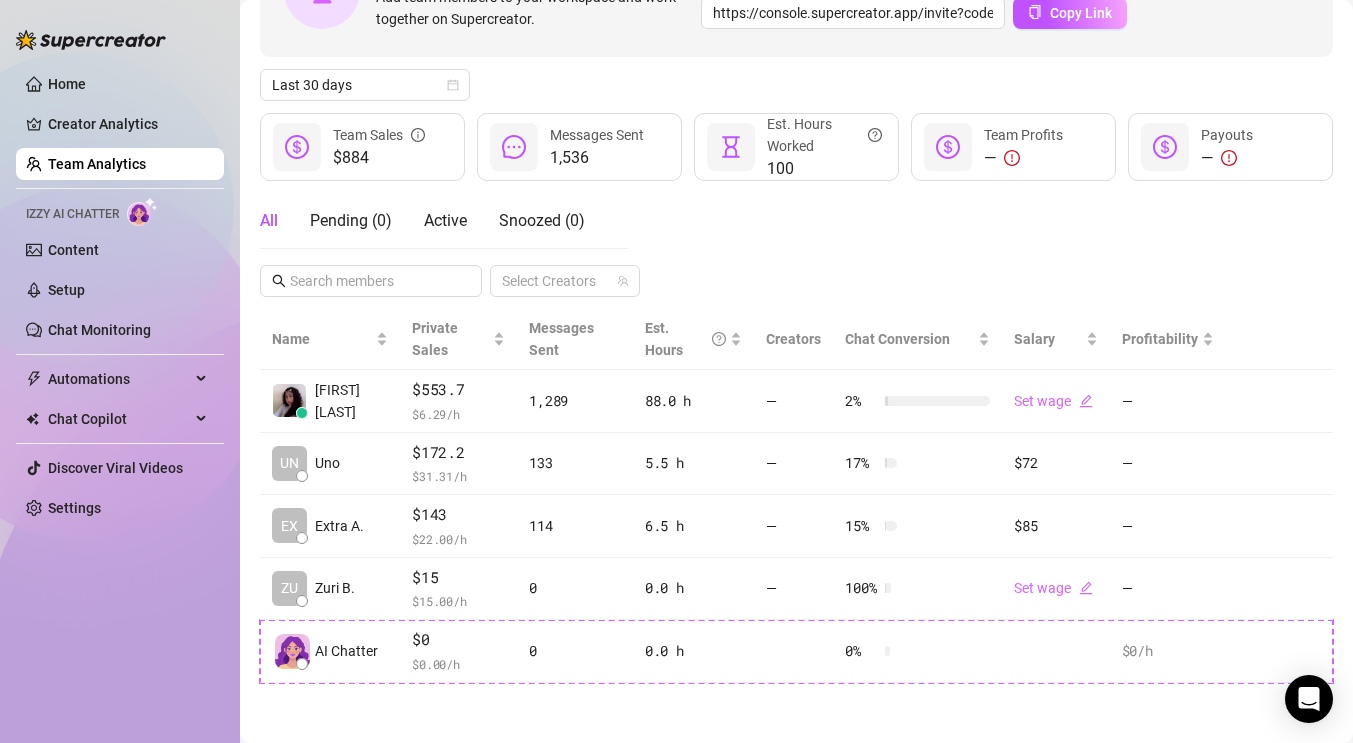 scroll, scrollTop: 168, scrollLeft: 0, axis: vertical 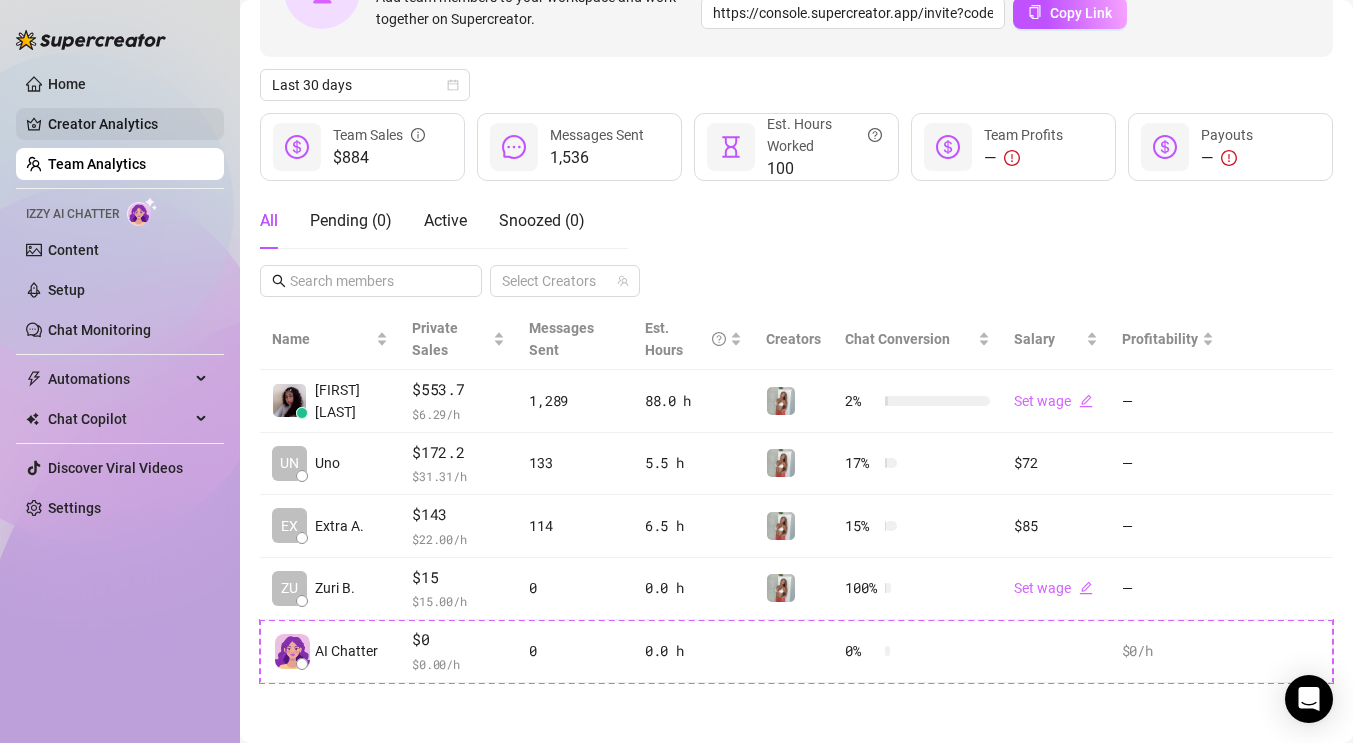 click on "Creator Analytics" at bounding box center (128, 124) 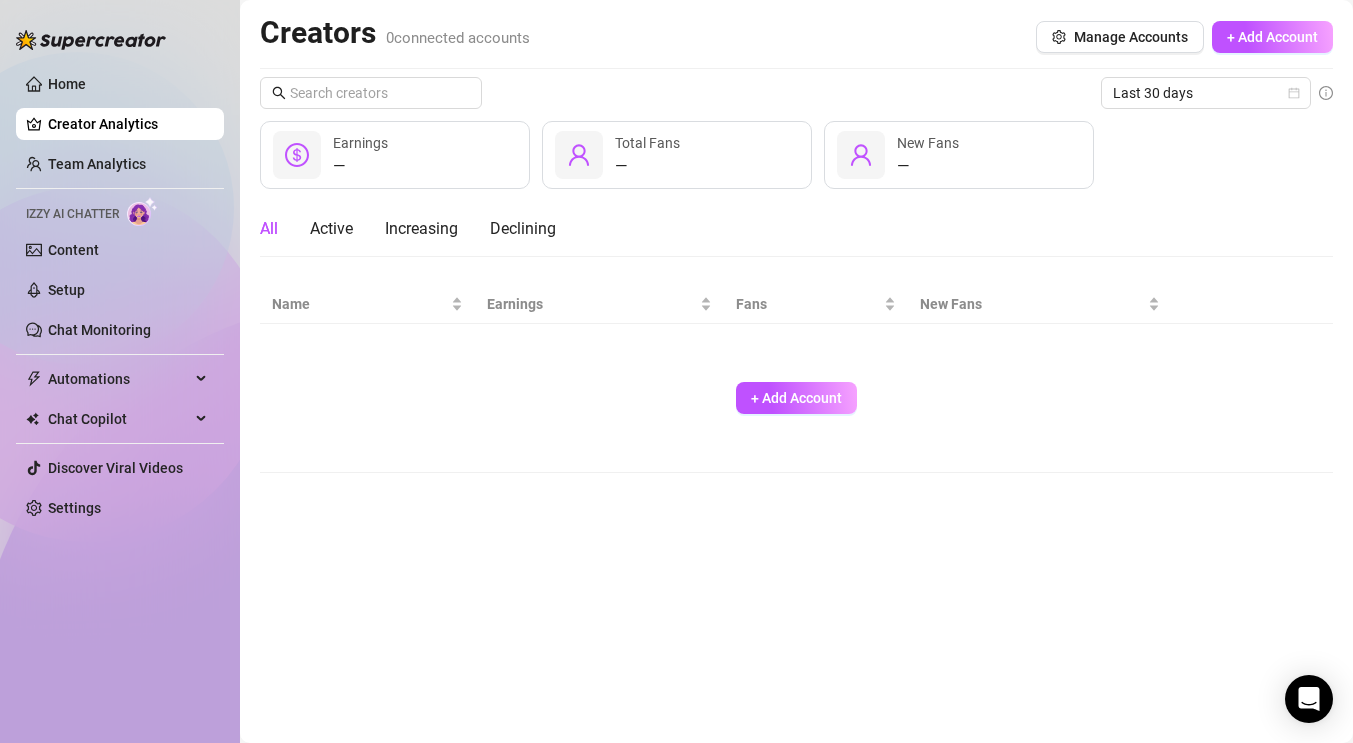 scroll, scrollTop: 0, scrollLeft: 0, axis: both 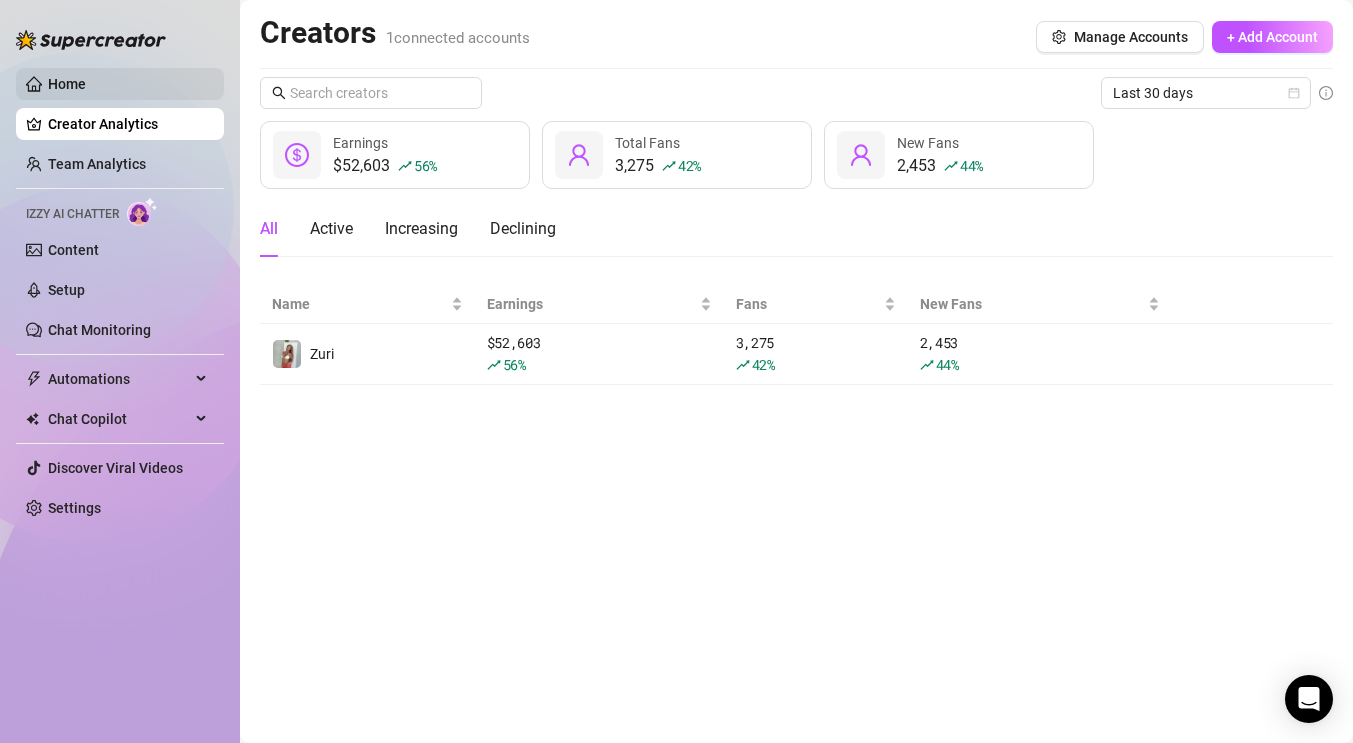 click on "Home" at bounding box center (67, 84) 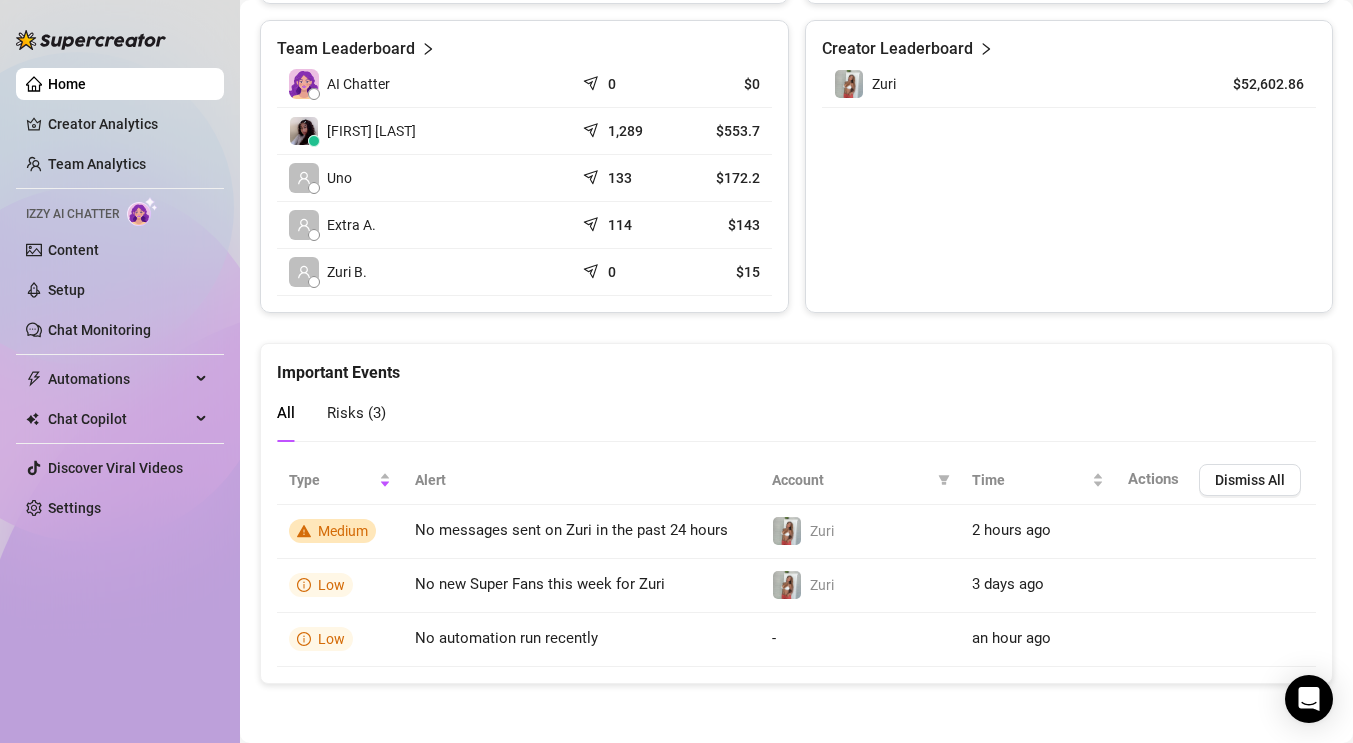 scroll, scrollTop: 864, scrollLeft: 0, axis: vertical 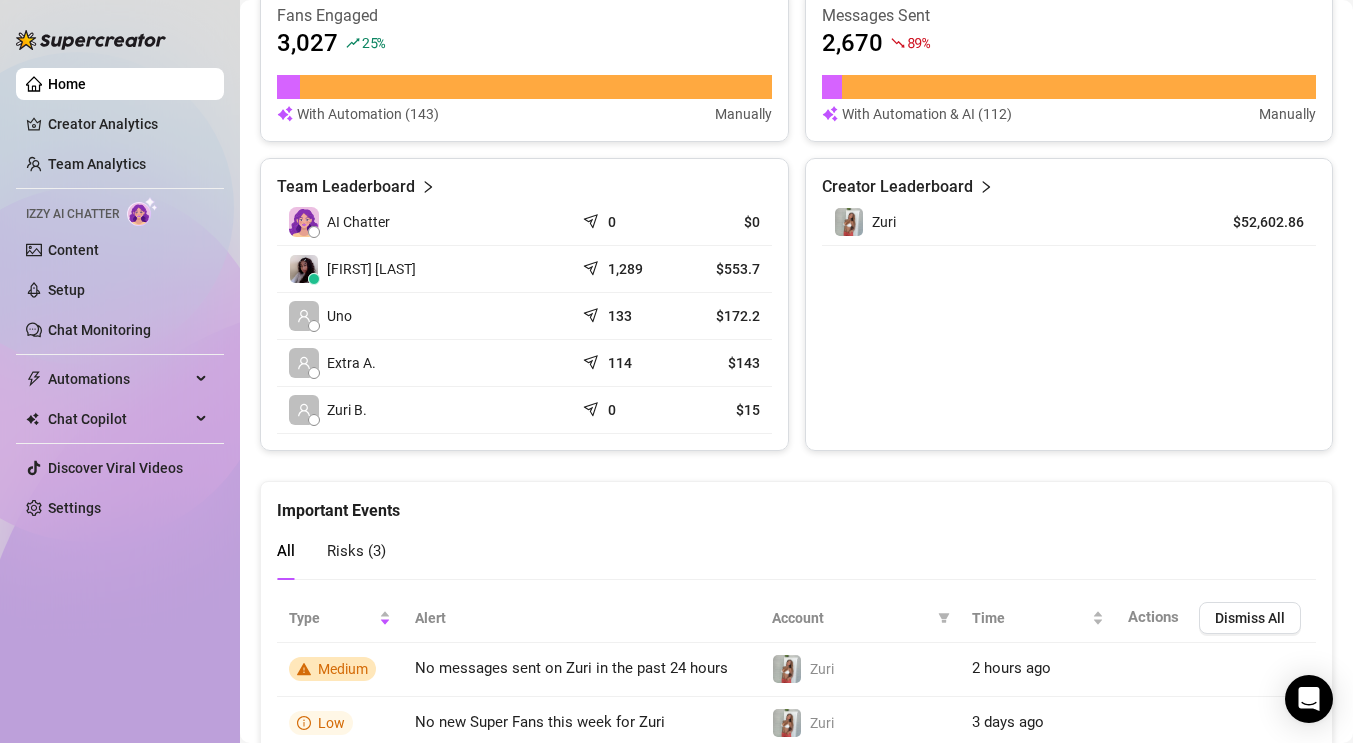 click on "Team Leaderboard" at bounding box center (346, 187) 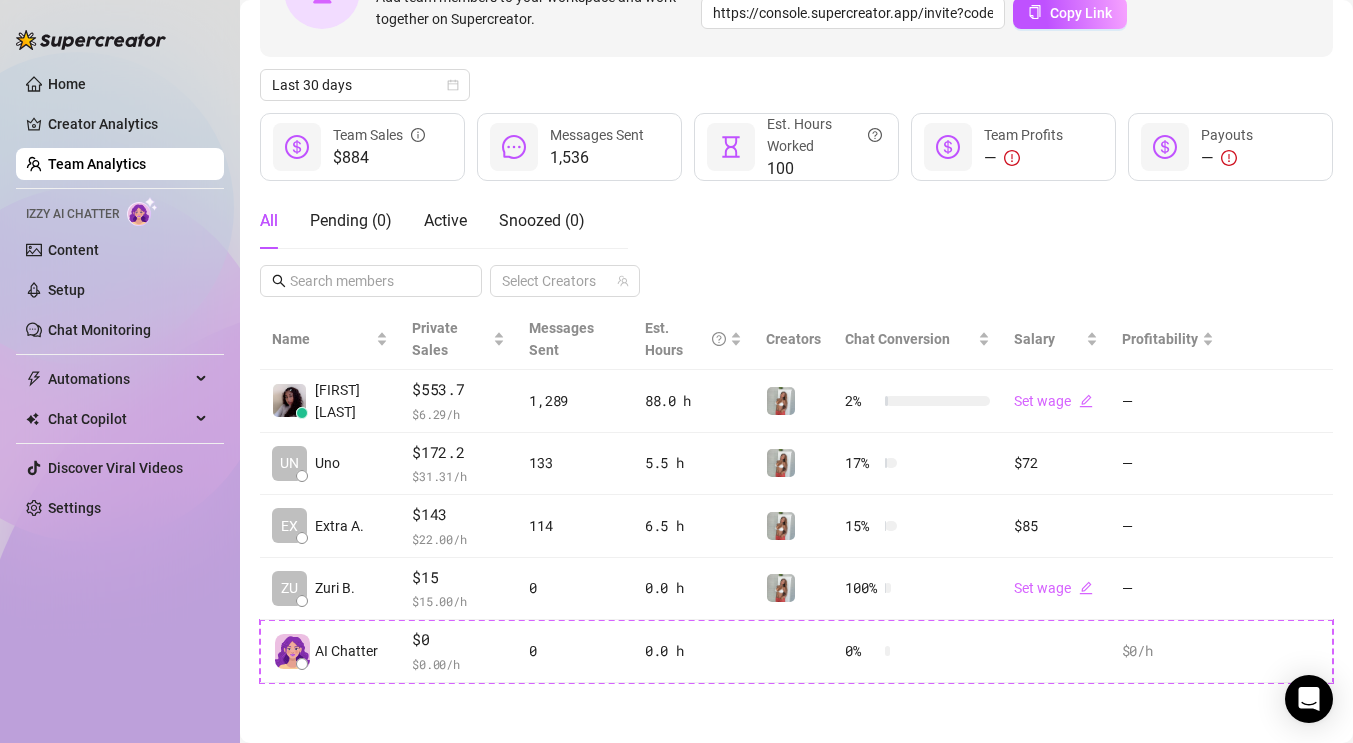 scroll, scrollTop: 168, scrollLeft: 0, axis: vertical 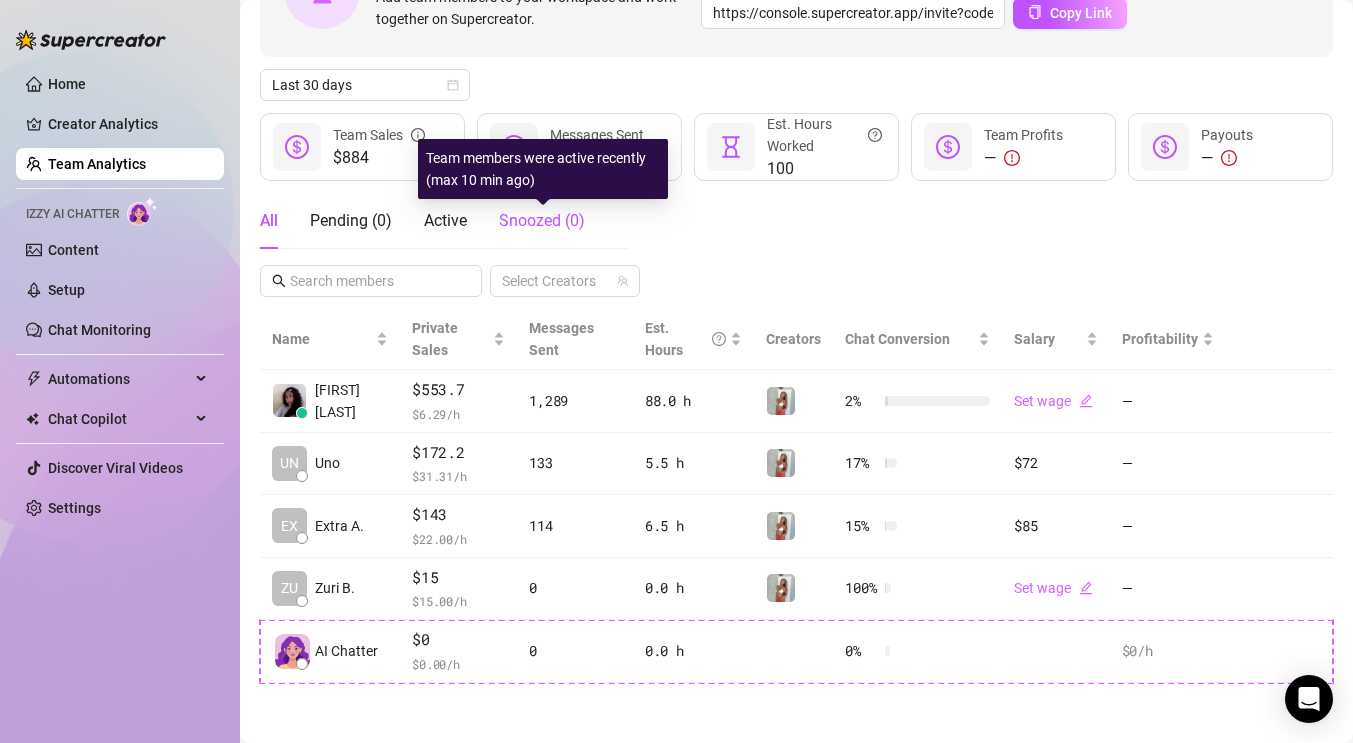 click on "Snoozed ( 0 )" at bounding box center [542, 220] 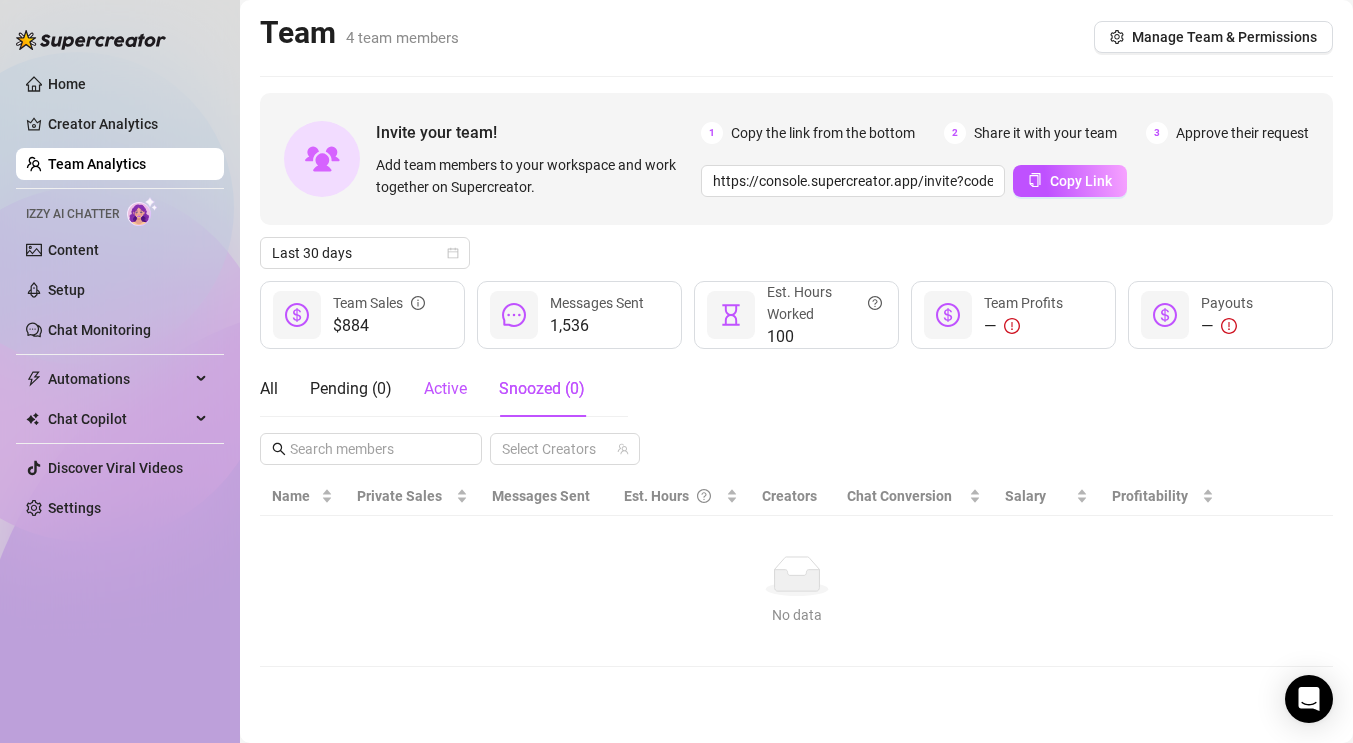 click on "Active" at bounding box center [445, 388] 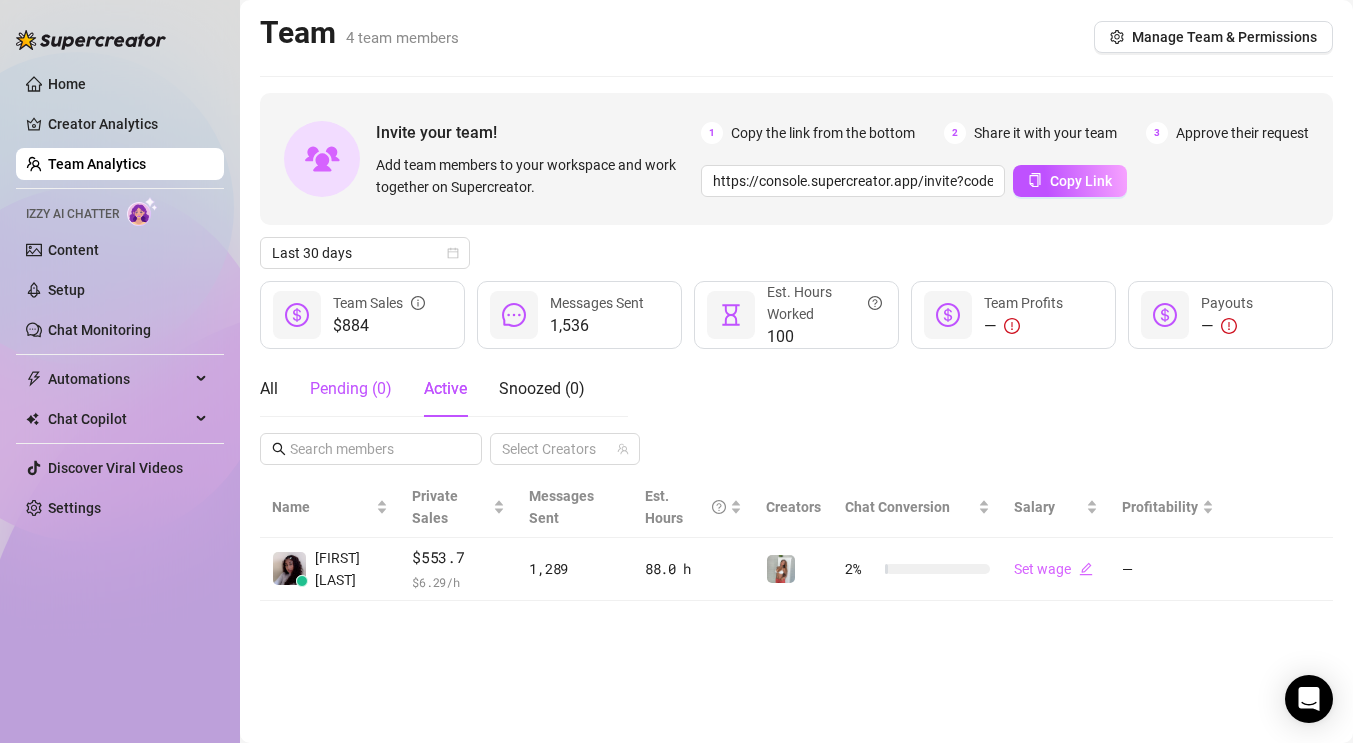 click on "Pending ( 0 )" at bounding box center [351, 389] 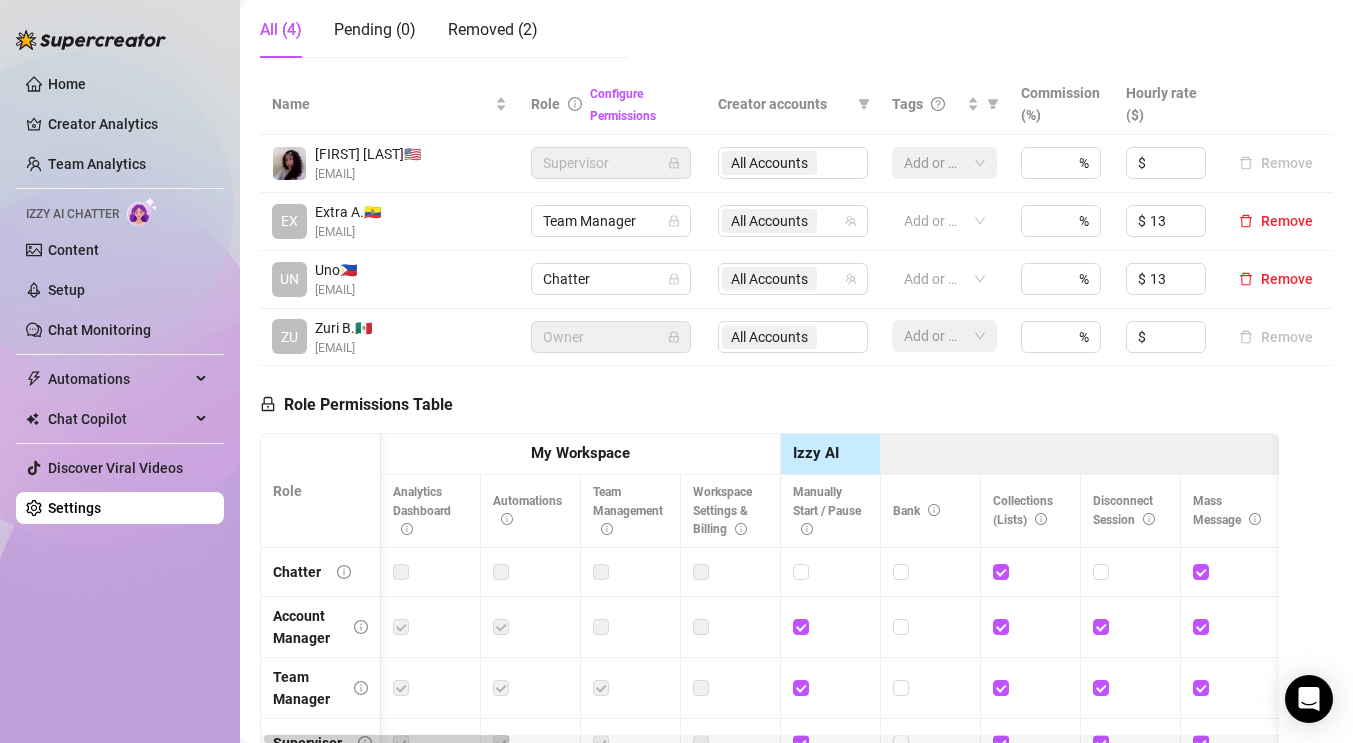 scroll, scrollTop: 415, scrollLeft: 0, axis: vertical 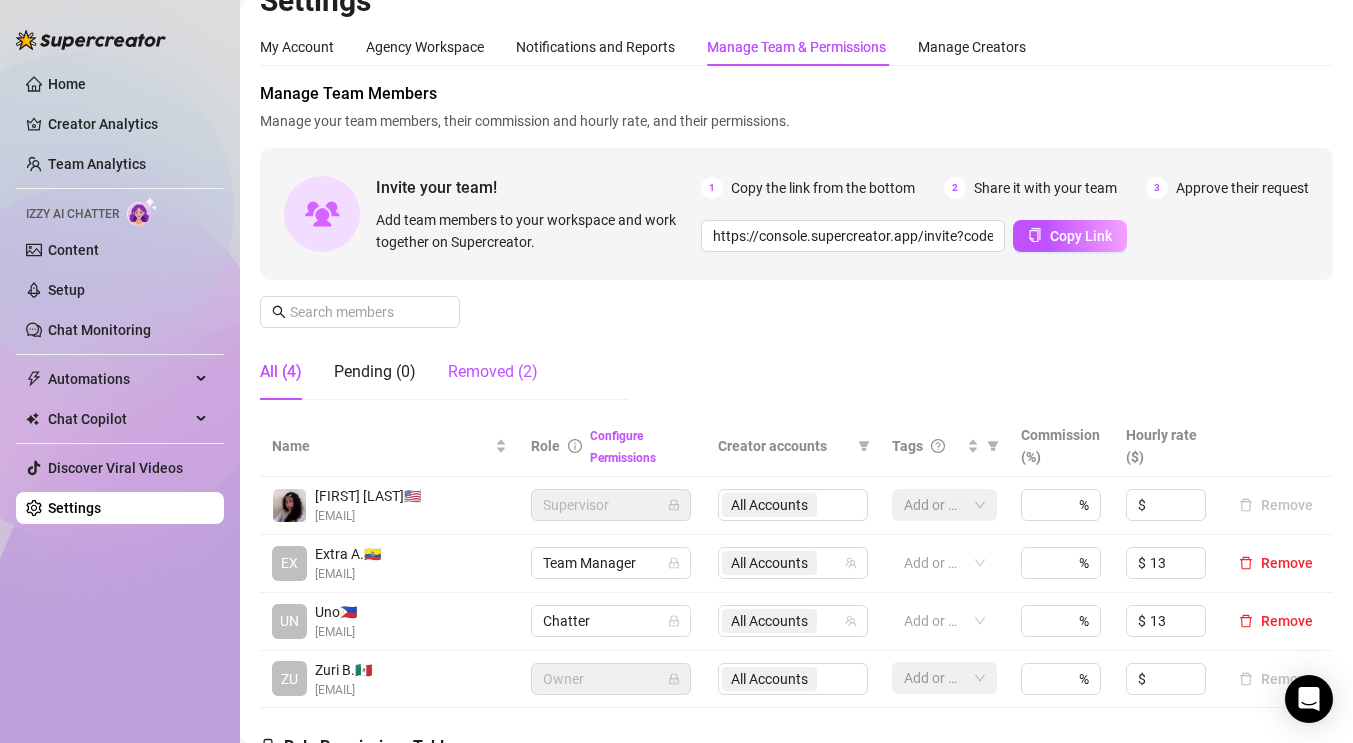 click on "Removed (2)" at bounding box center (493, 372) 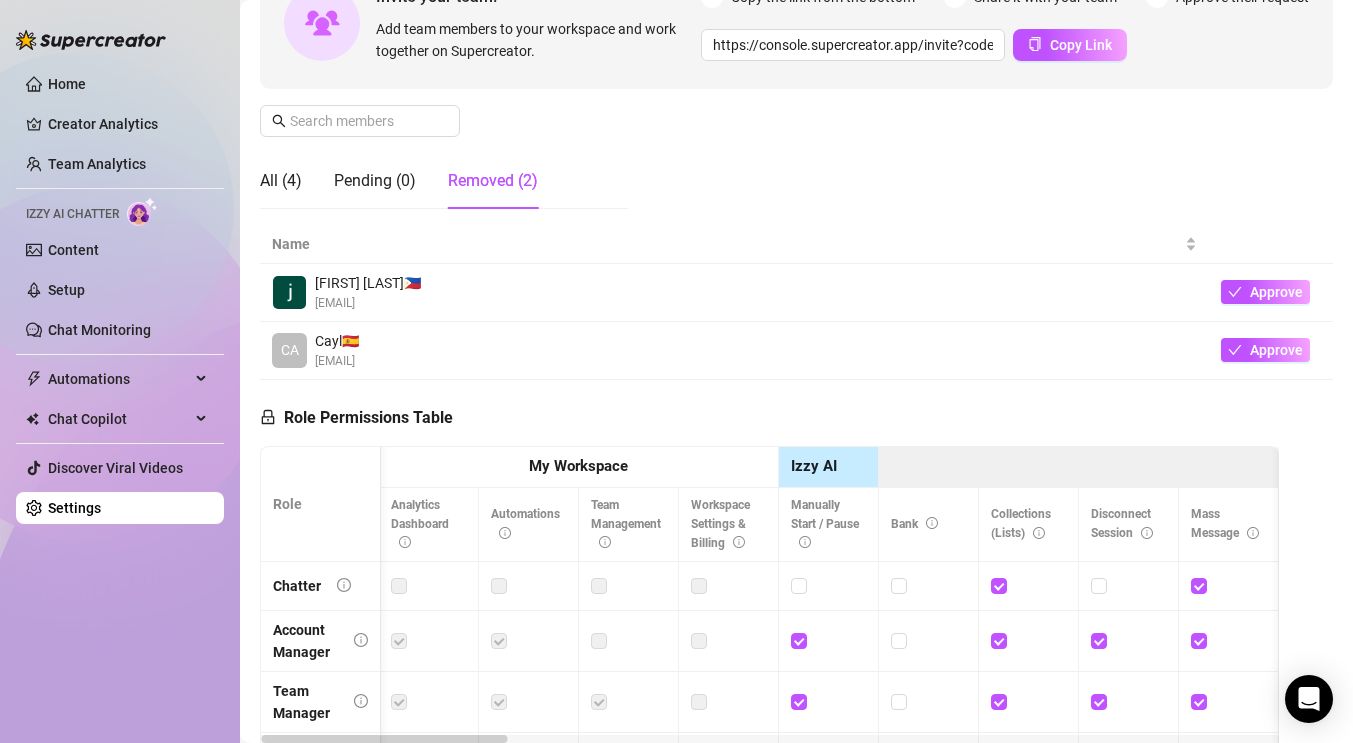 scroll, scrollTop: 227, scrollLeft: 0, axis: vertical 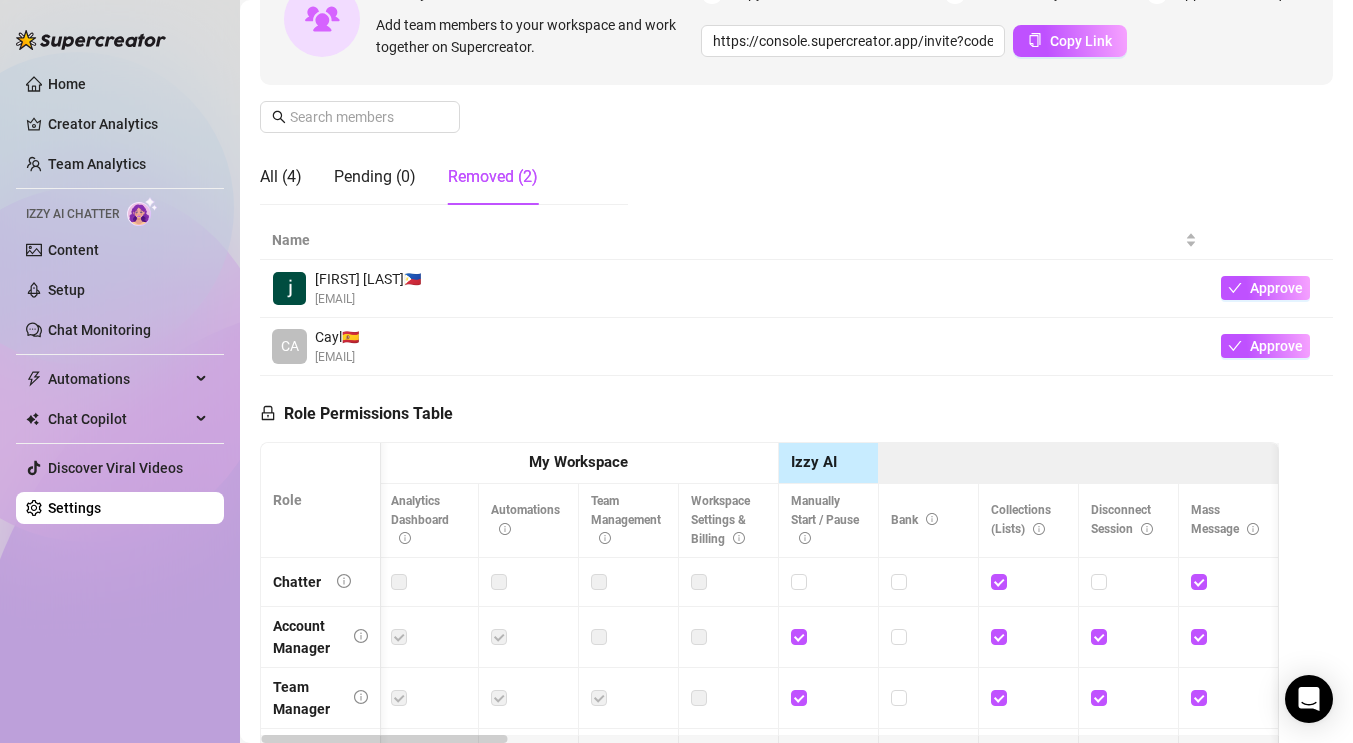 click on "[FIRST] [LAST]  🇵🇭" at bounding box center (368, 279) 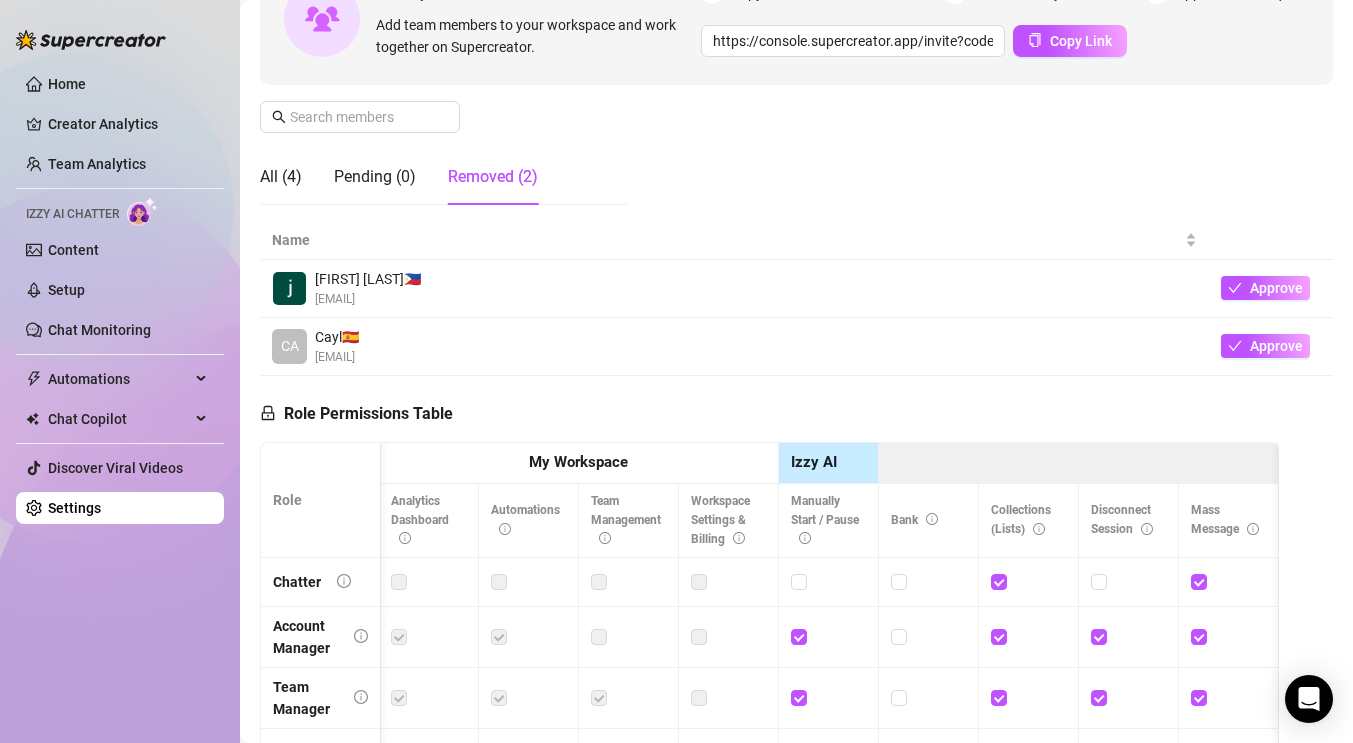 scroll, scrollTop: 492, scrollLeft: 0, axis: vertical 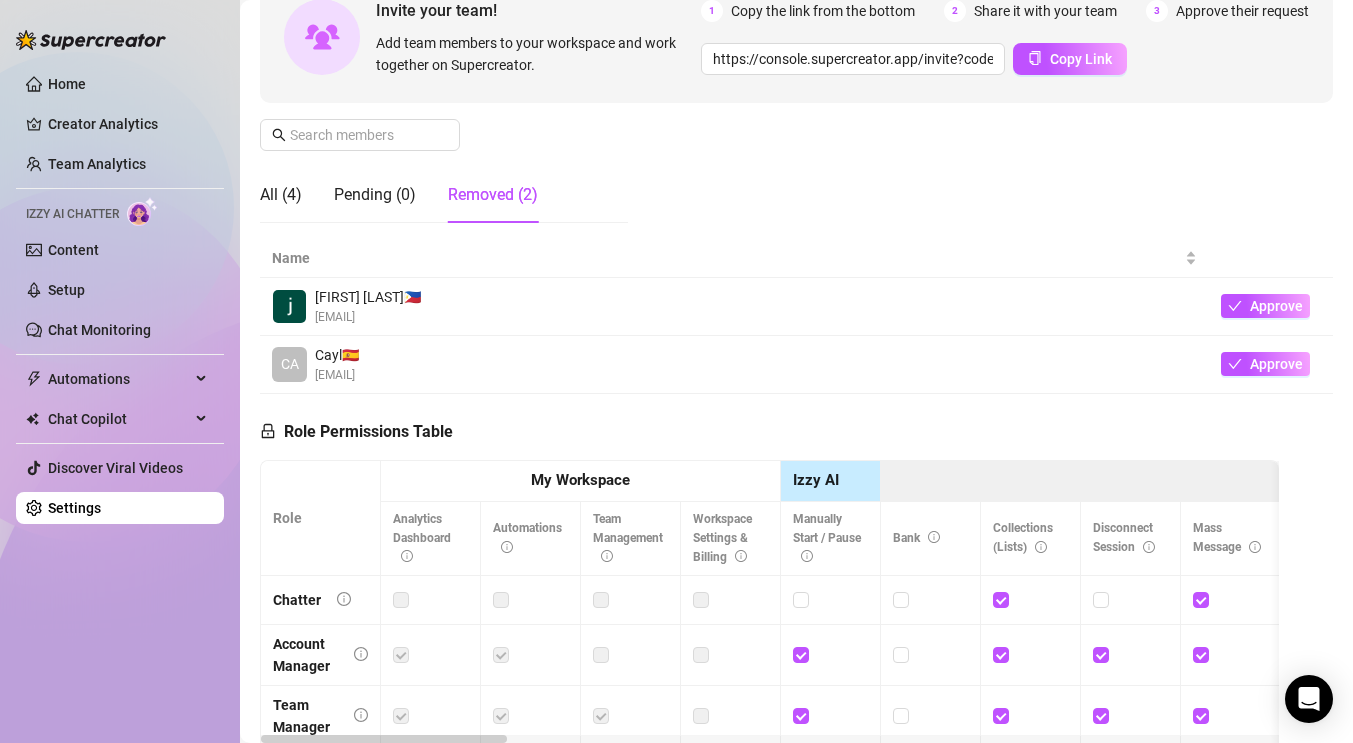 click on "[FIRST] [LAST]  🇵🇭 [EMAIL]" at bounding box center [734, 307] 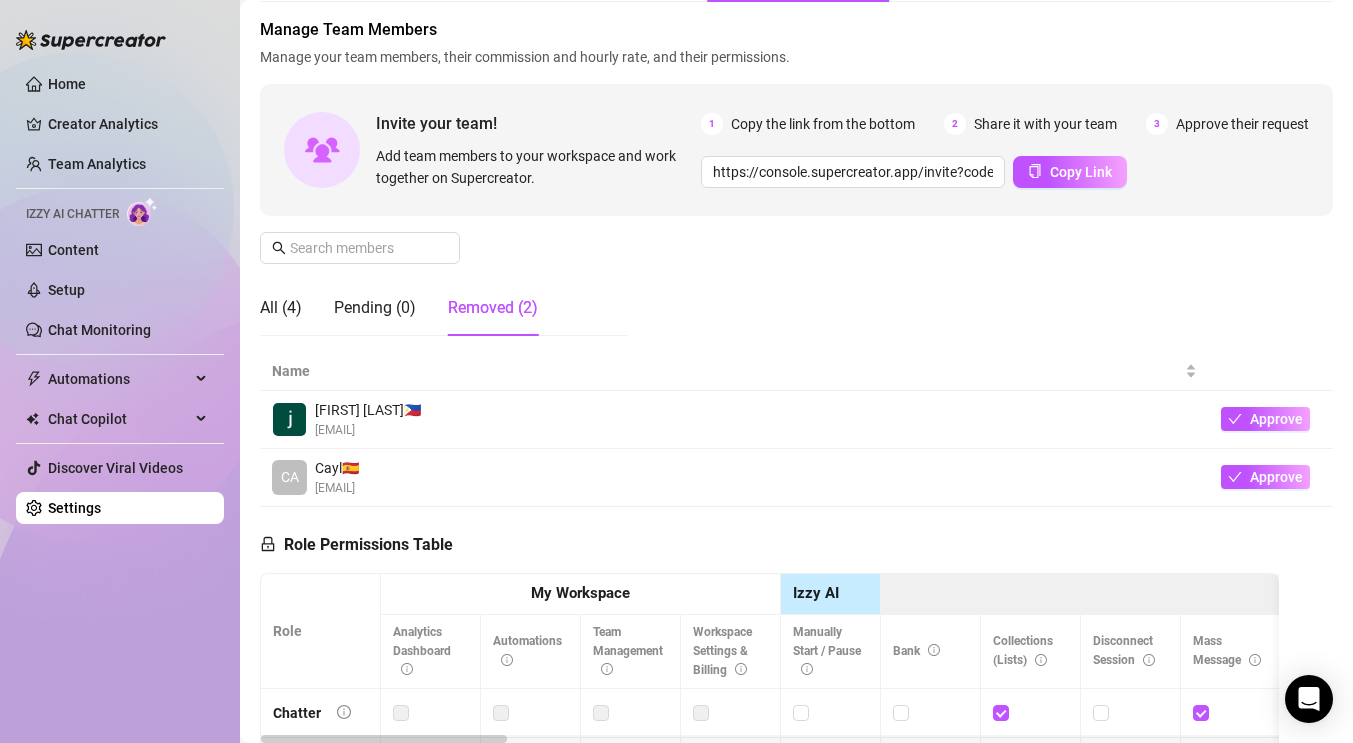 scroll, scrollTop: 59, scrollLeft: 0, axis: vertical 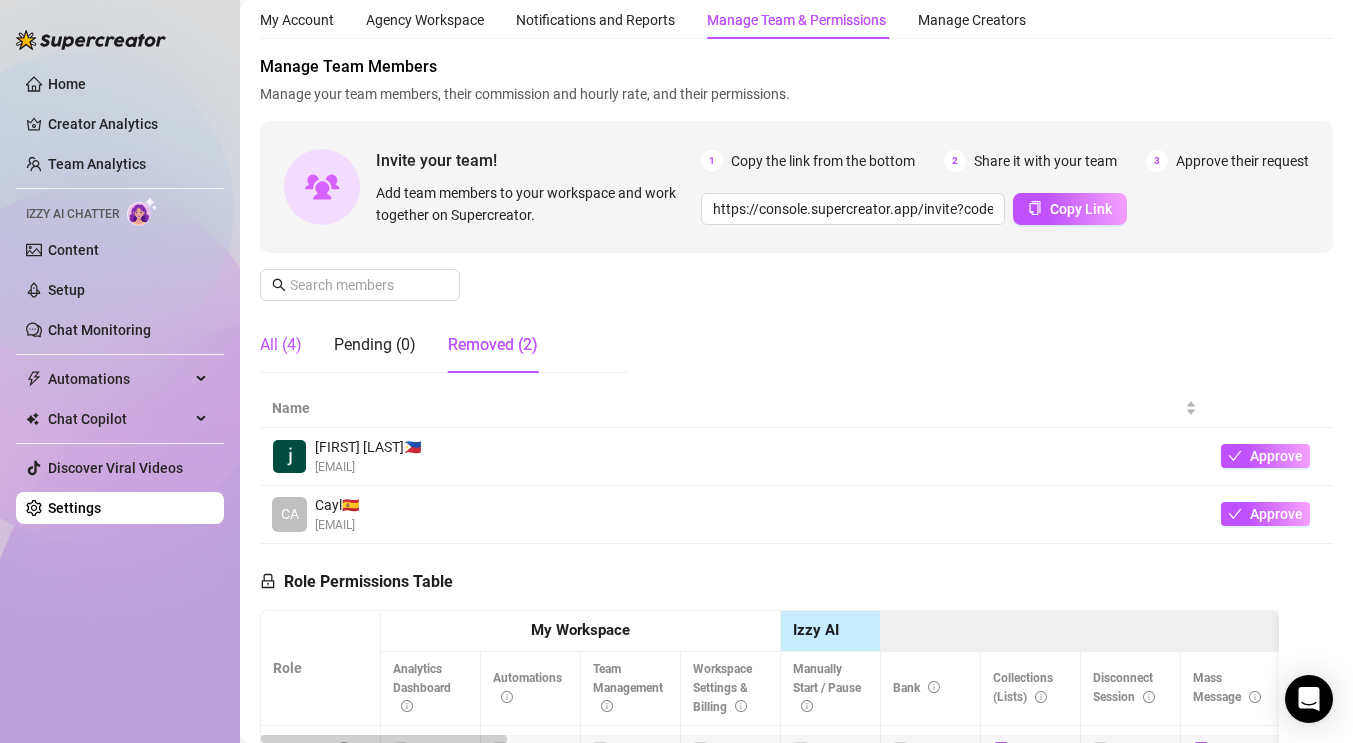 click on "All (4)" at bounding box center [281, 345] 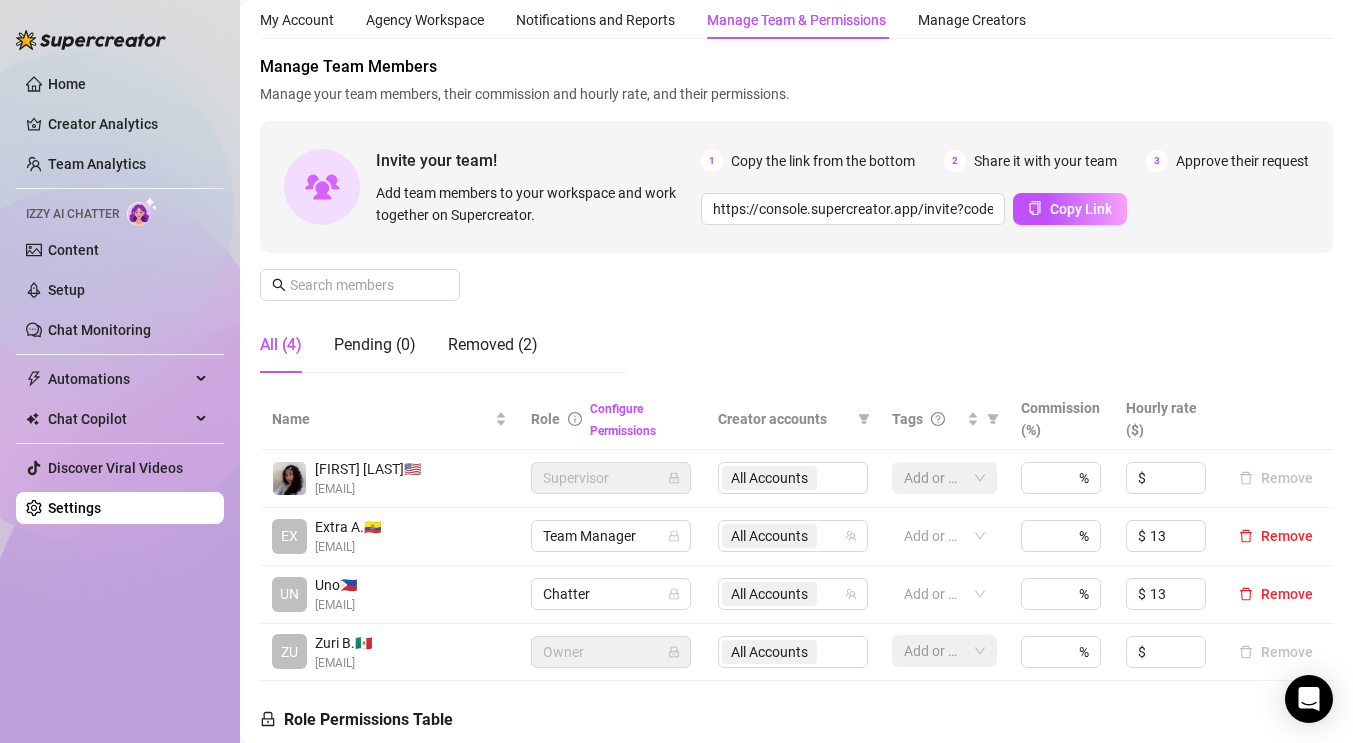 click at bounding box center [289, 478] 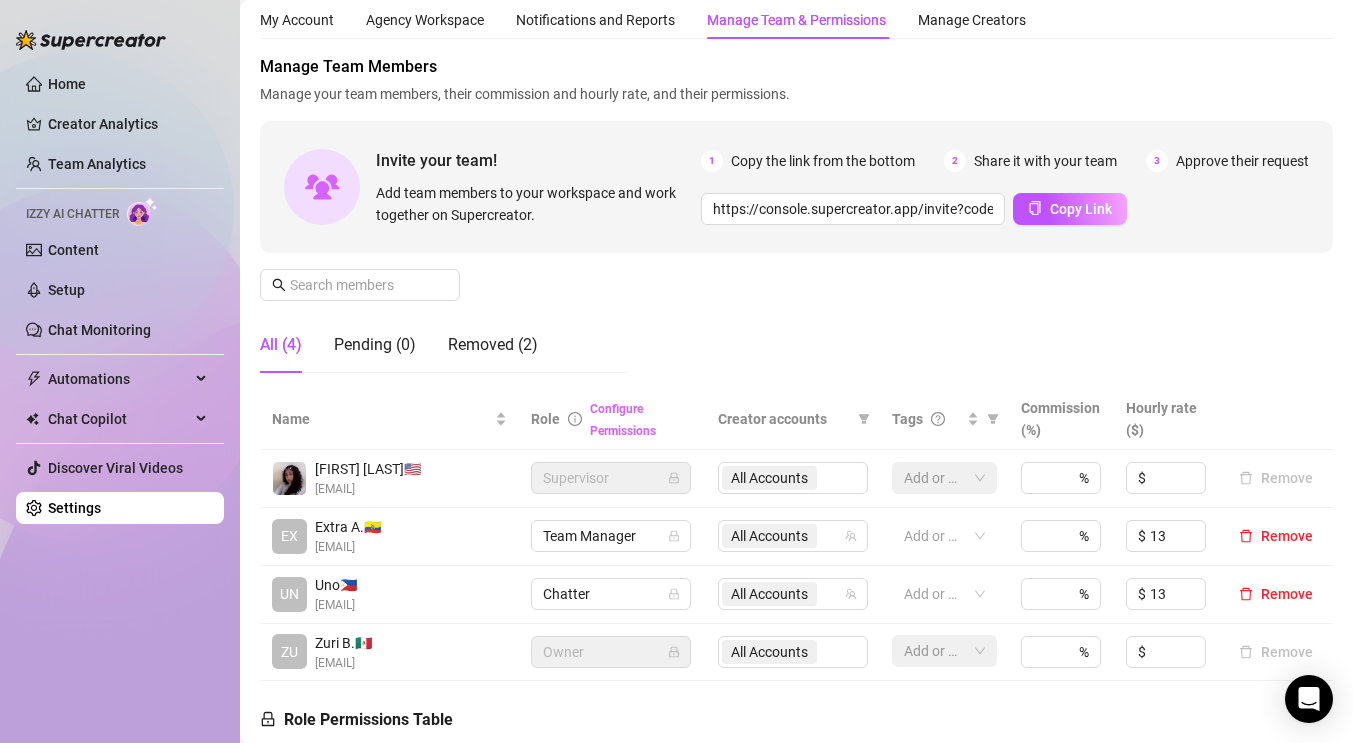scroll, scrollTop: 0, scrollLeft: 0, axis: both 